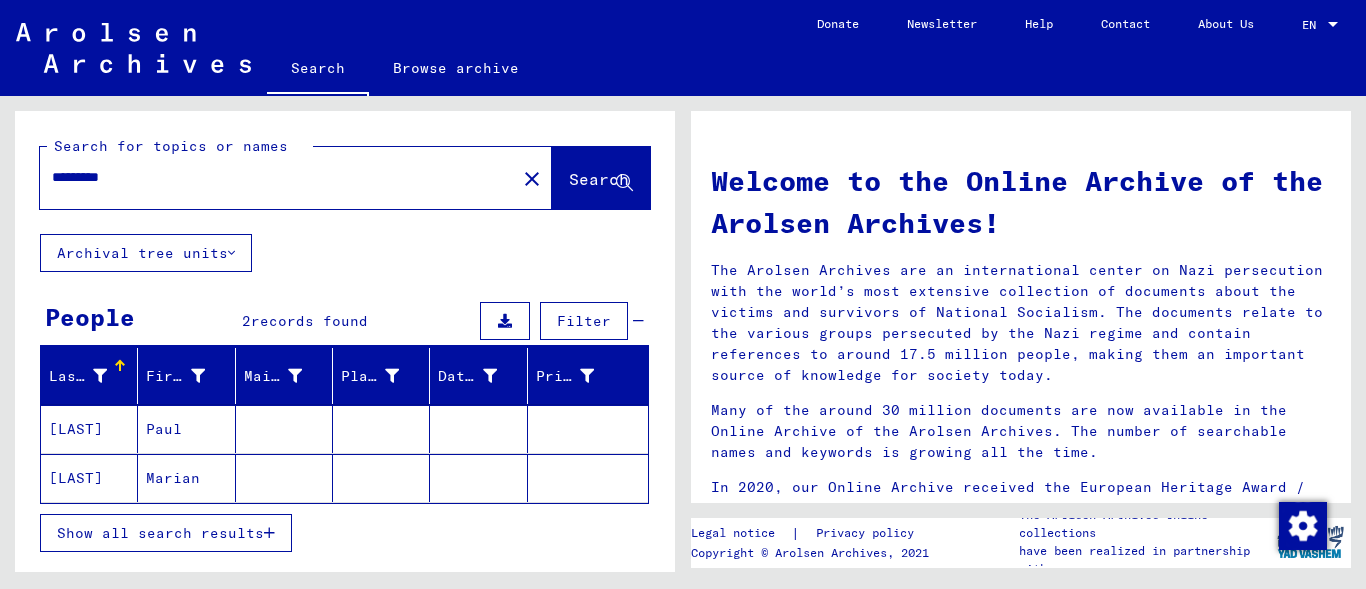 scroll, scrollTop: 0, scrollLeft: 0, axis: both 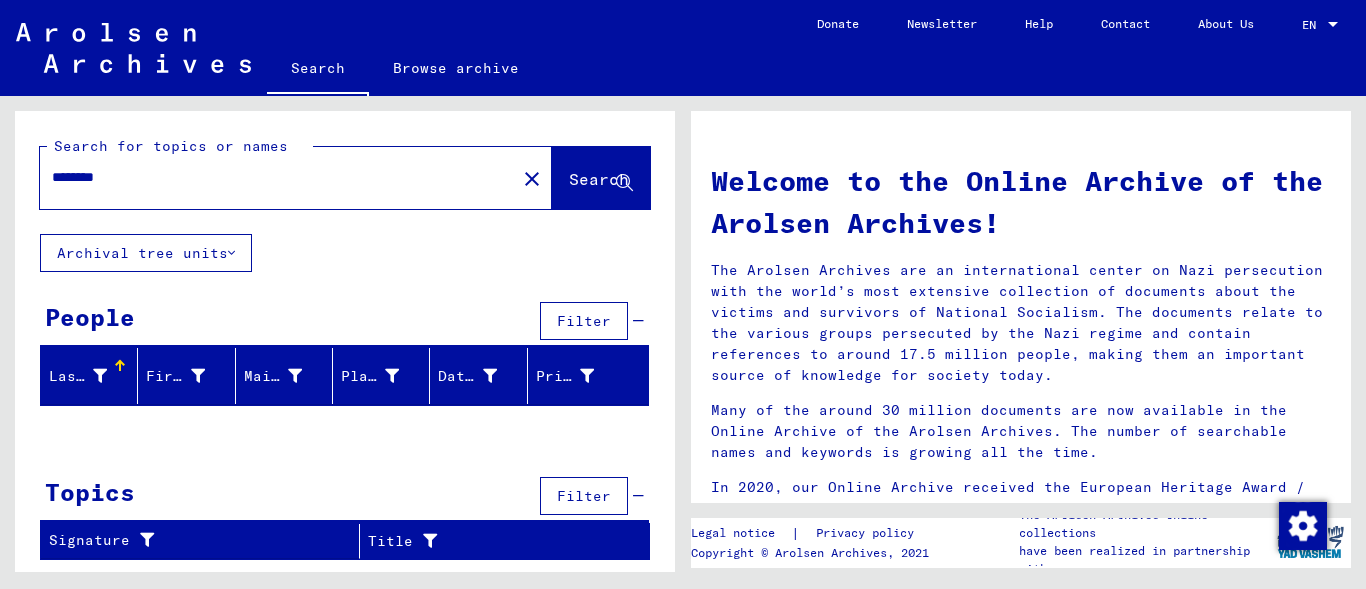 click on "********" at bounding box center (272, 177) 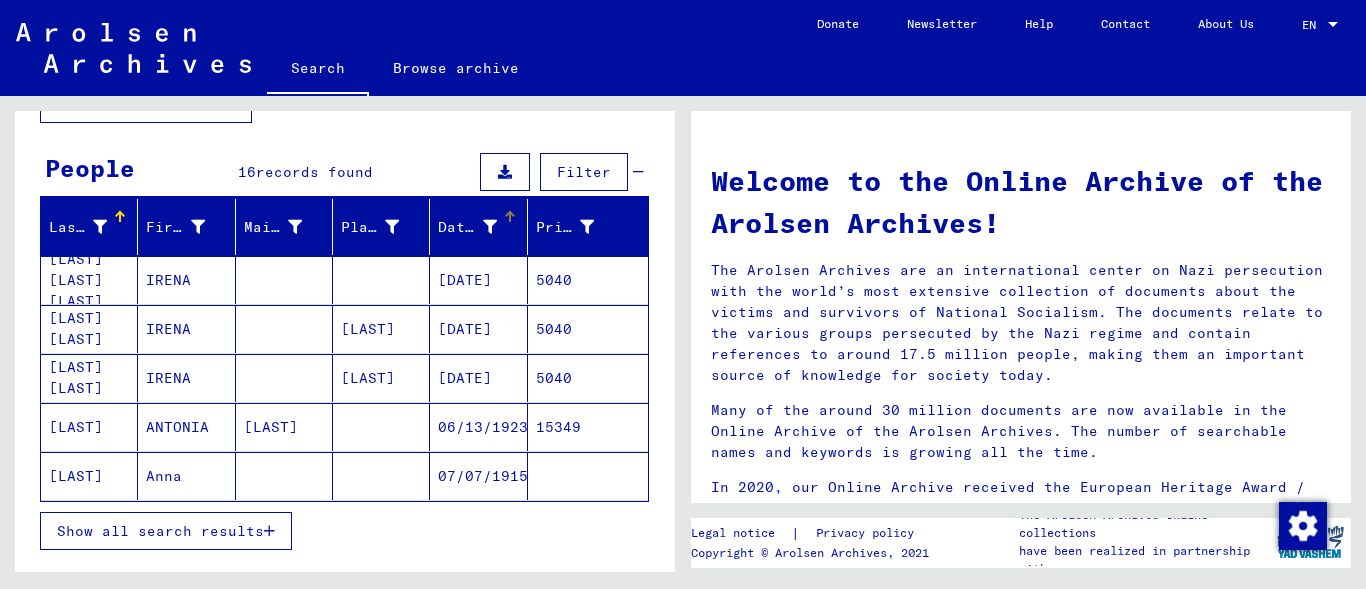 scroll, scrollTop: 216, scrollLeft: 0, axis: vertical 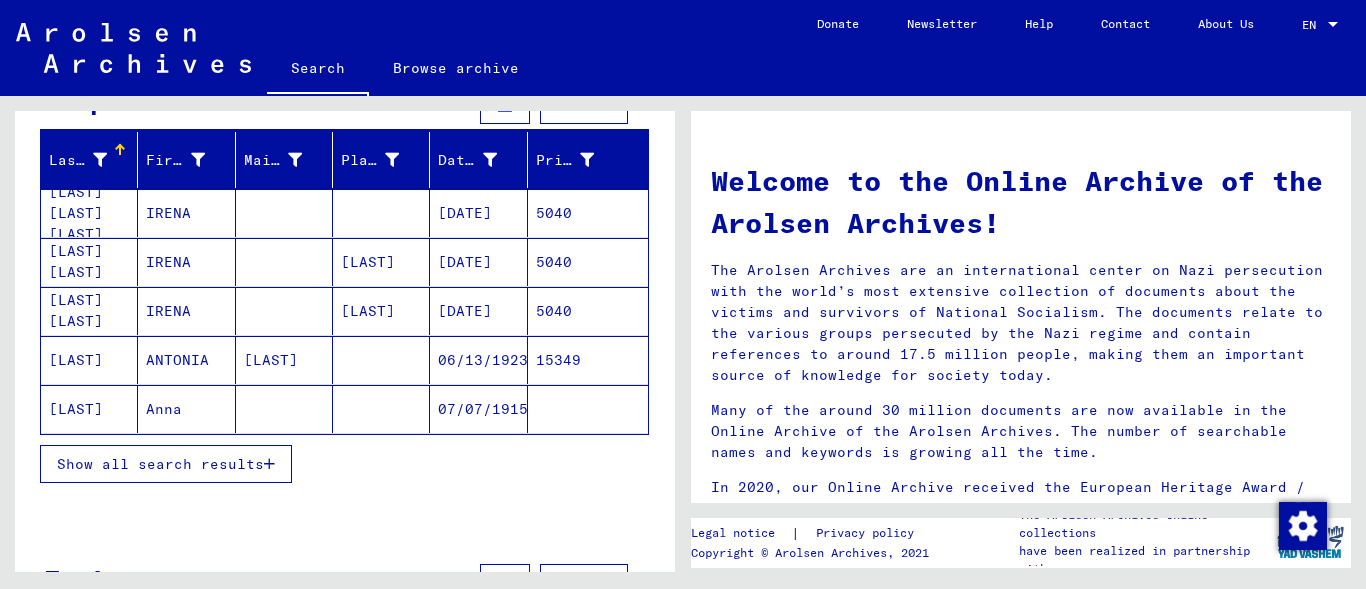 click on "Show all search results" at bounding box center [160, 464] 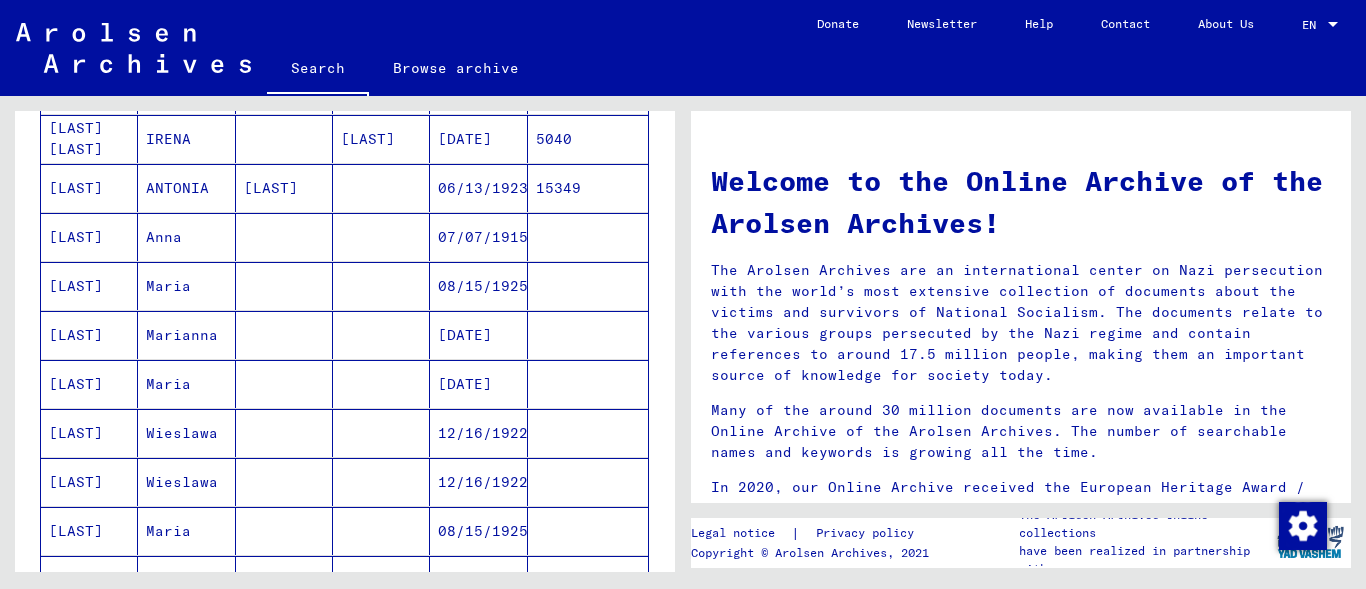 scroll, scrollTop: 432, scrollLeft: 0, axis: vertical 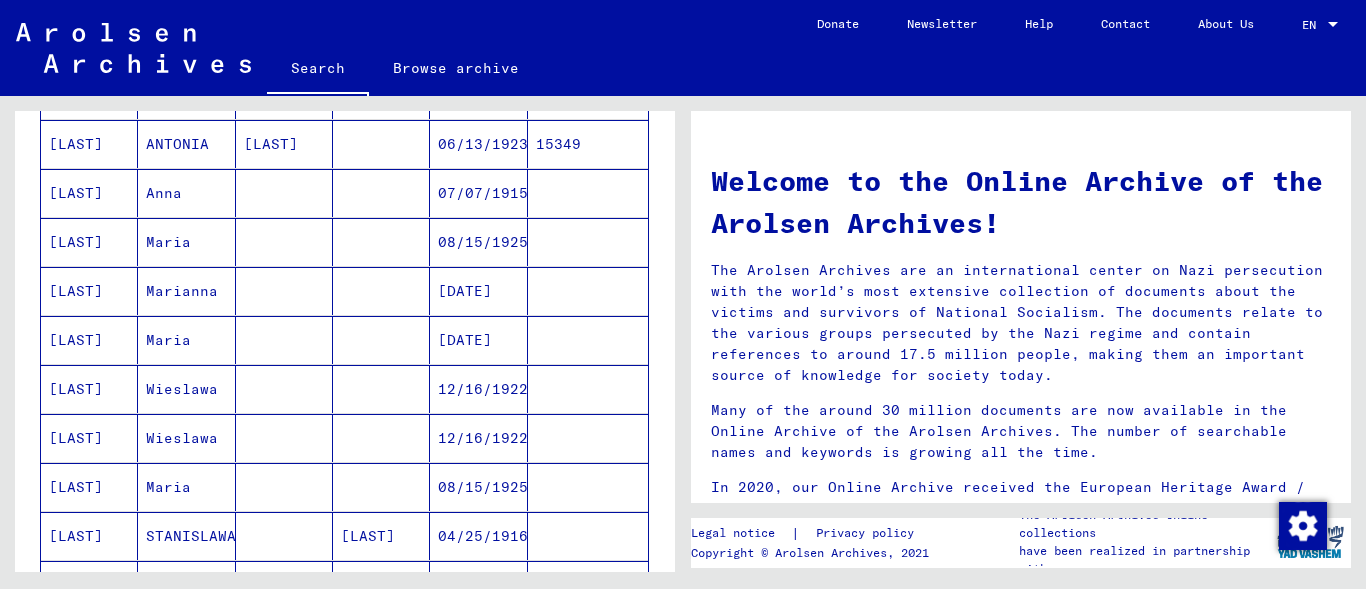 click on "Wieslawa" at bounding box center (186, 438) 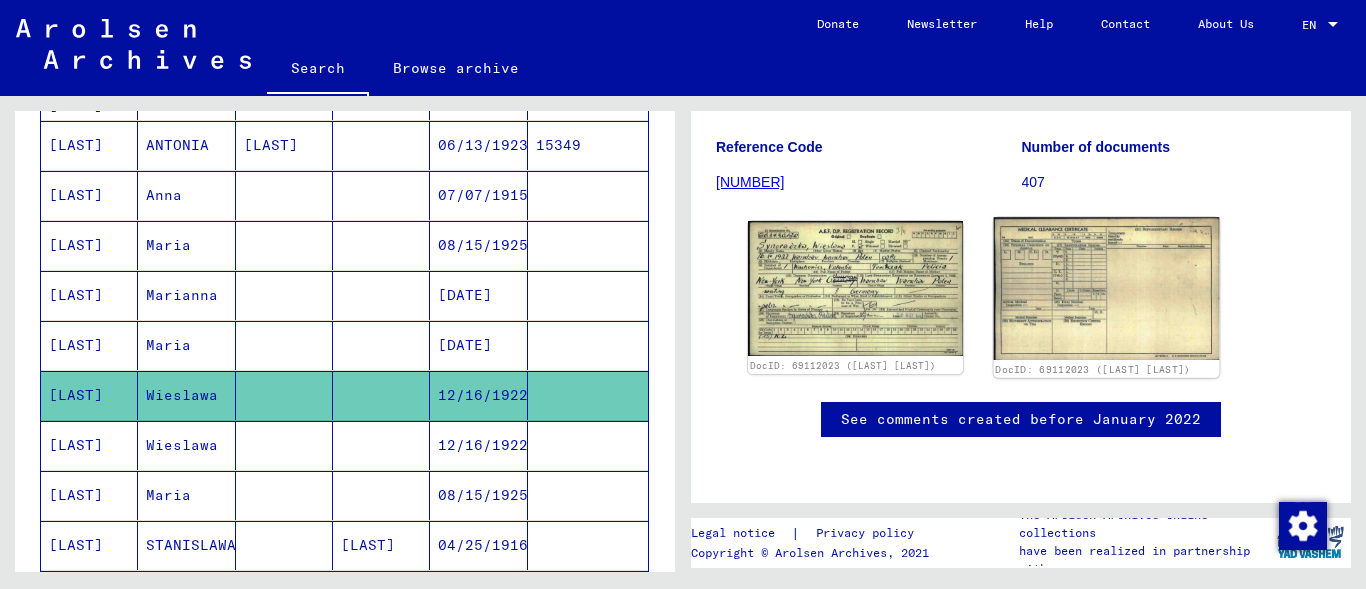 scroll, scrollTop: 216, scrollLeft: 0, axis: vertical 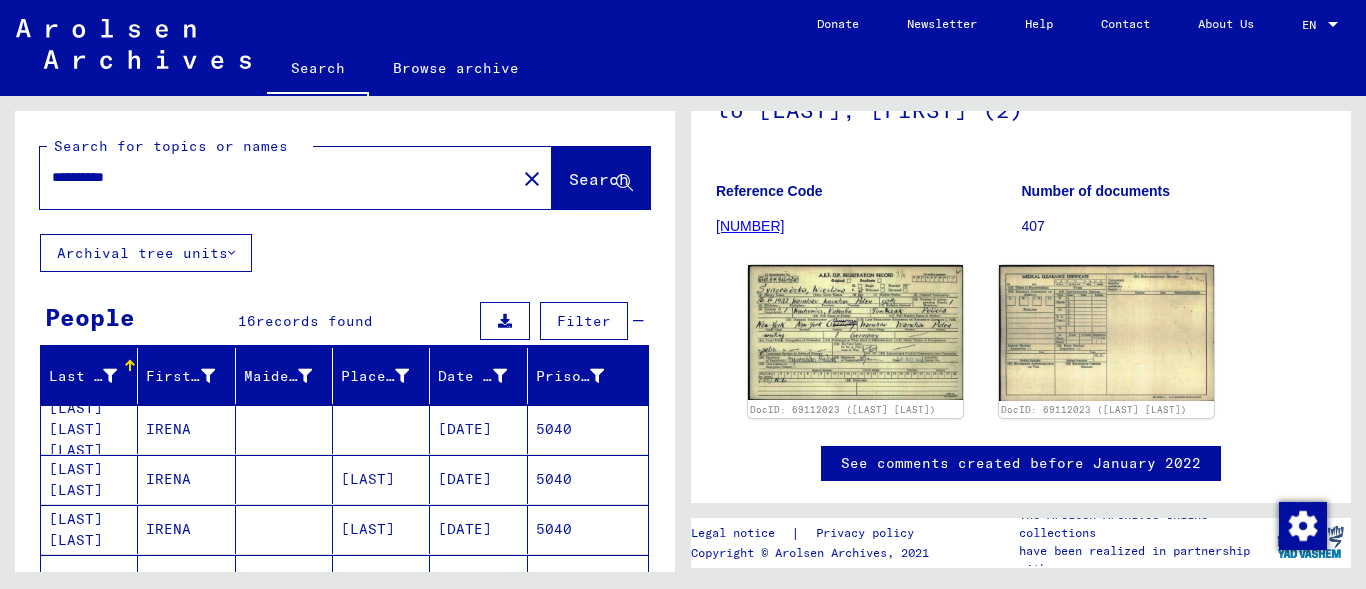 click on "**********" at bounding box center (278, 177) 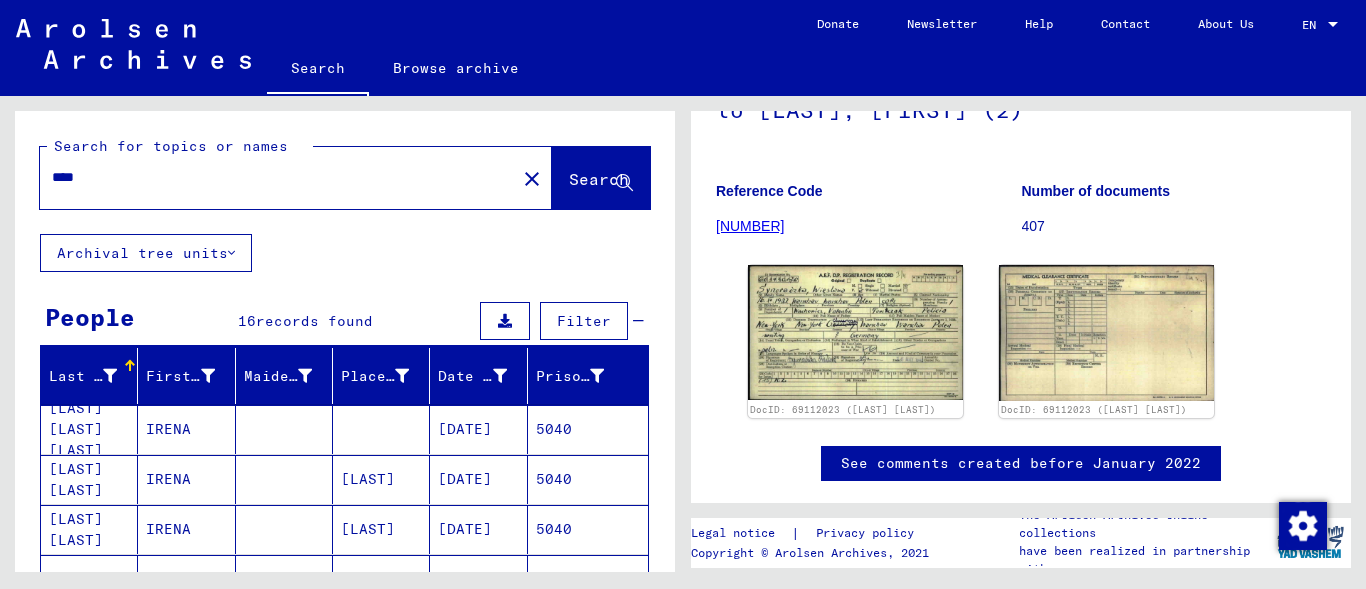 type on "****" 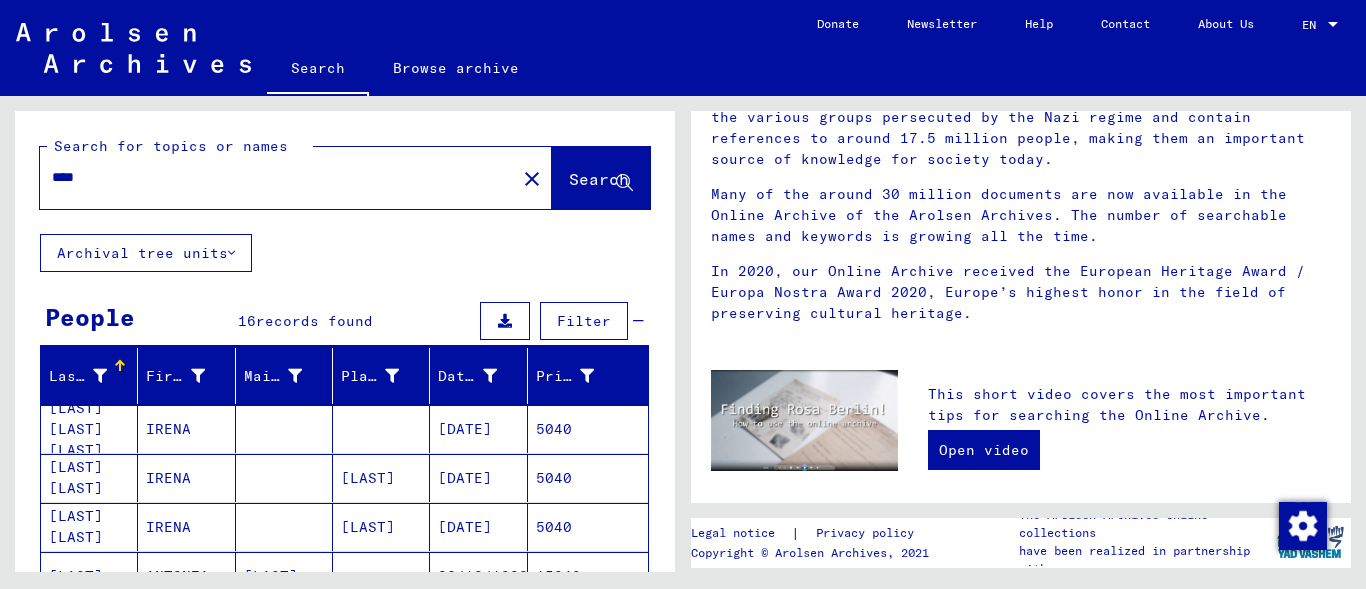scroll, scrollTop: 0, scrollLeft: 0, axis: both 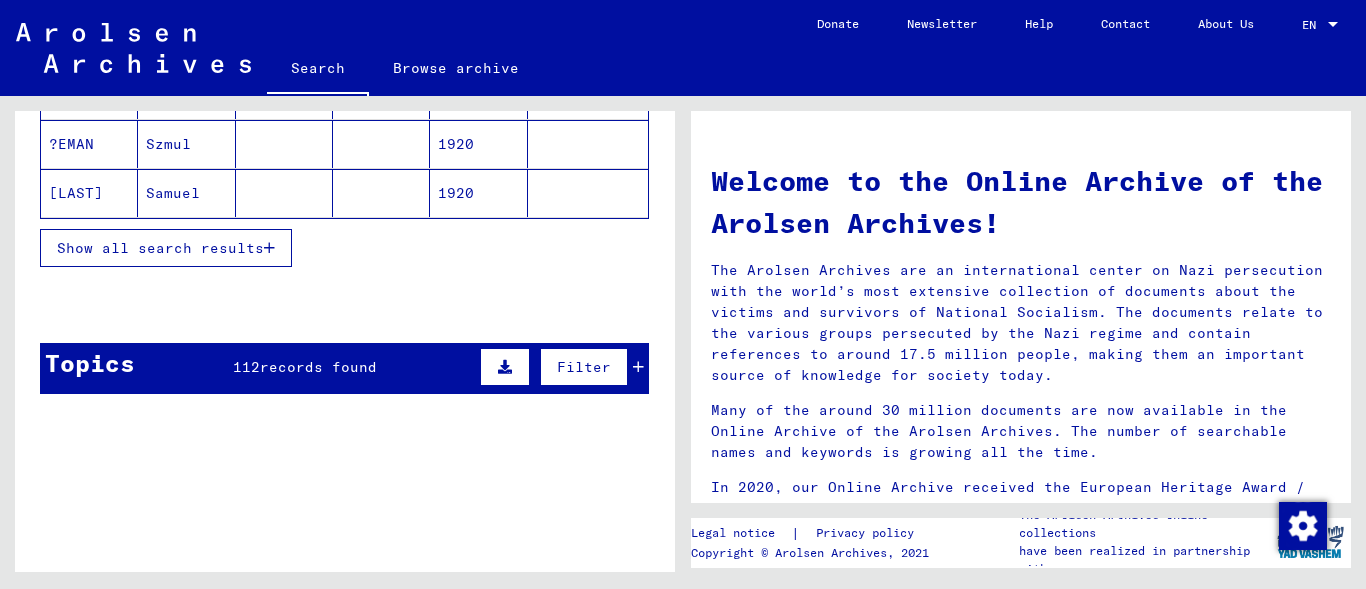 click on "Show all search results" at bounding box center (160, 248) 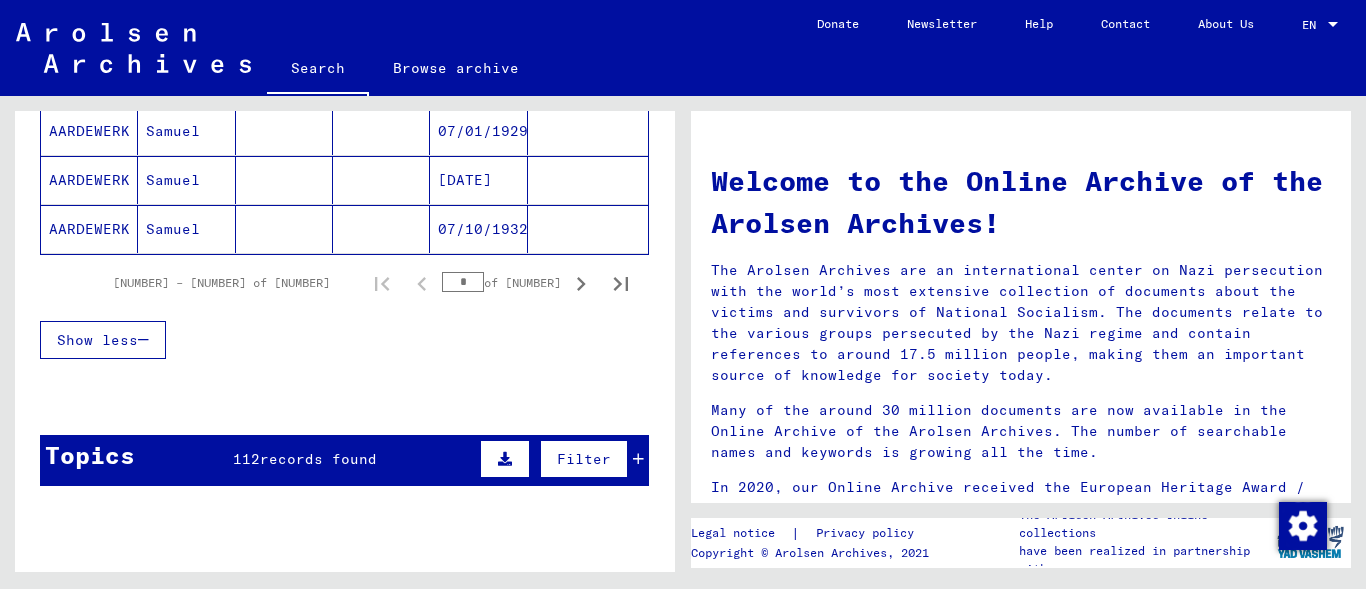 scroll, scrollTop: 1404, scrollLeft: 0, axis: vertical 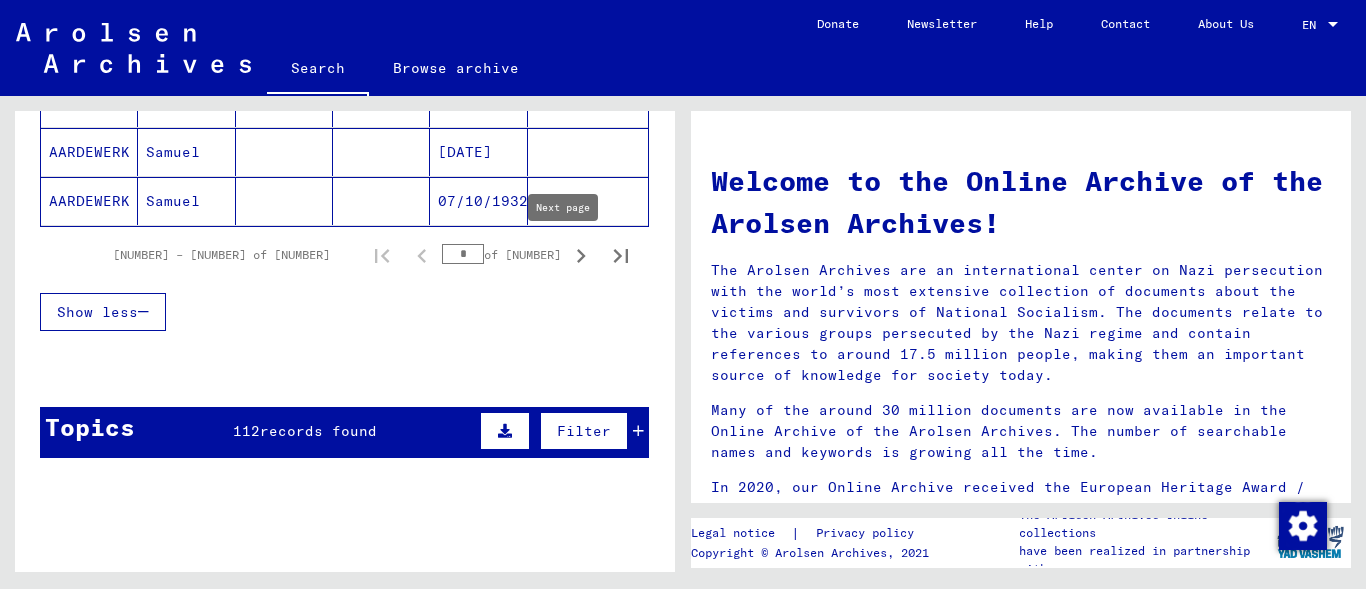 click 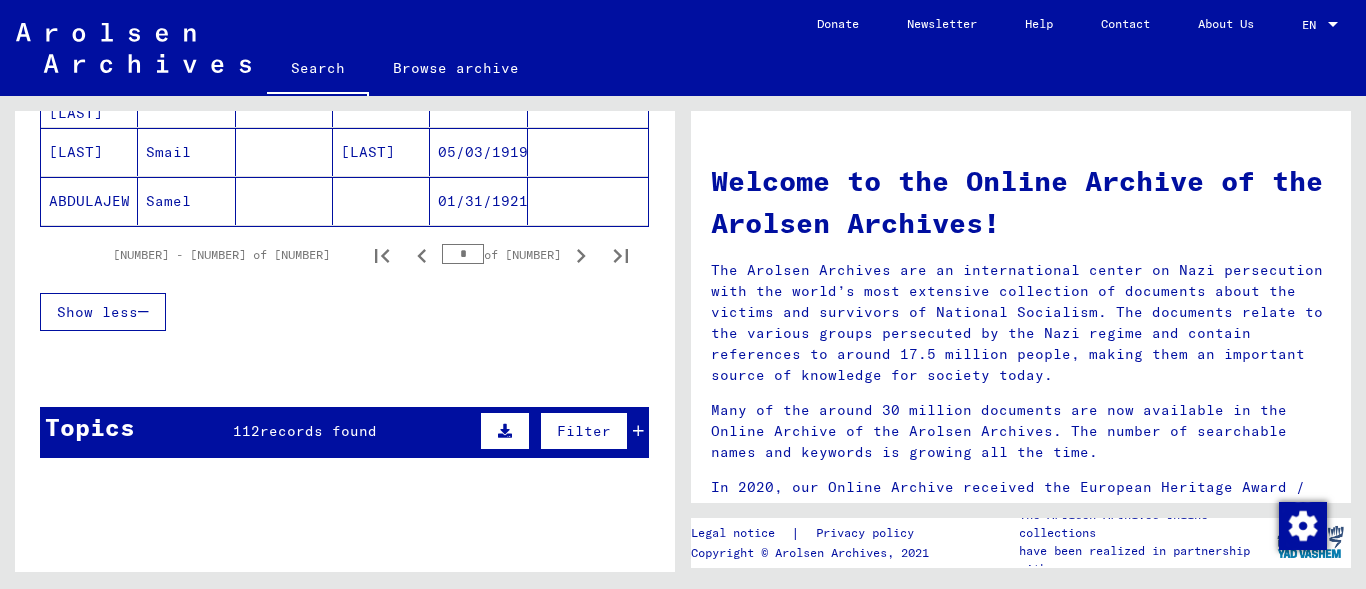 click 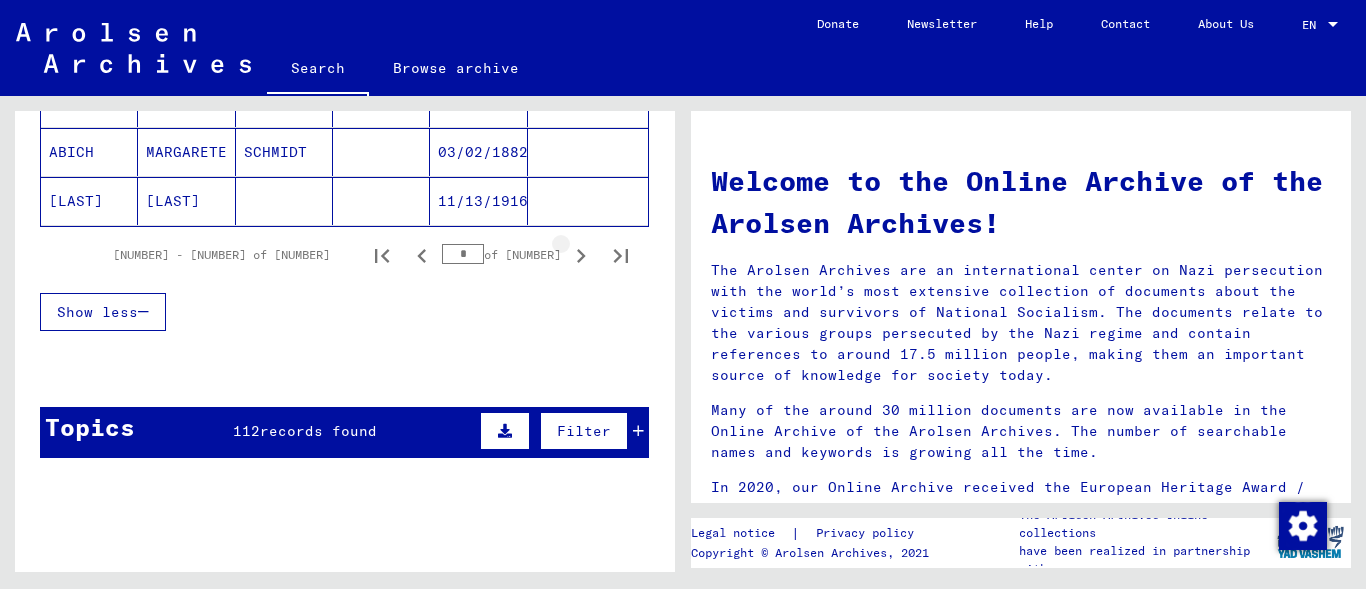 click 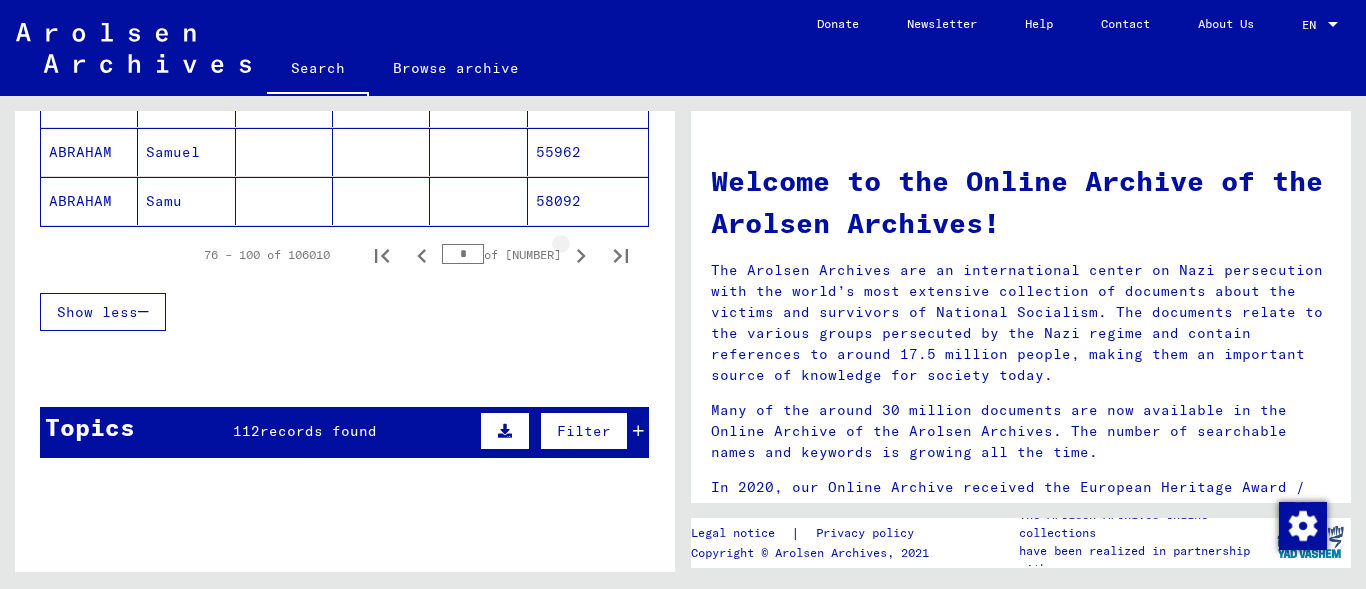 click 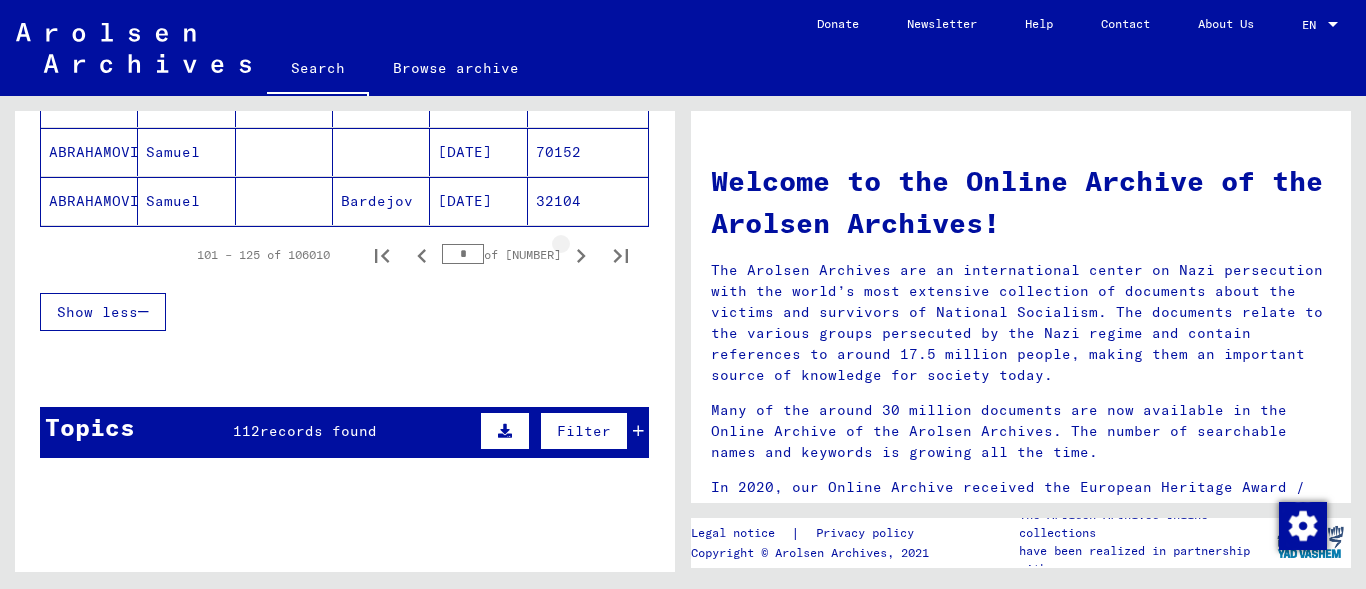 click 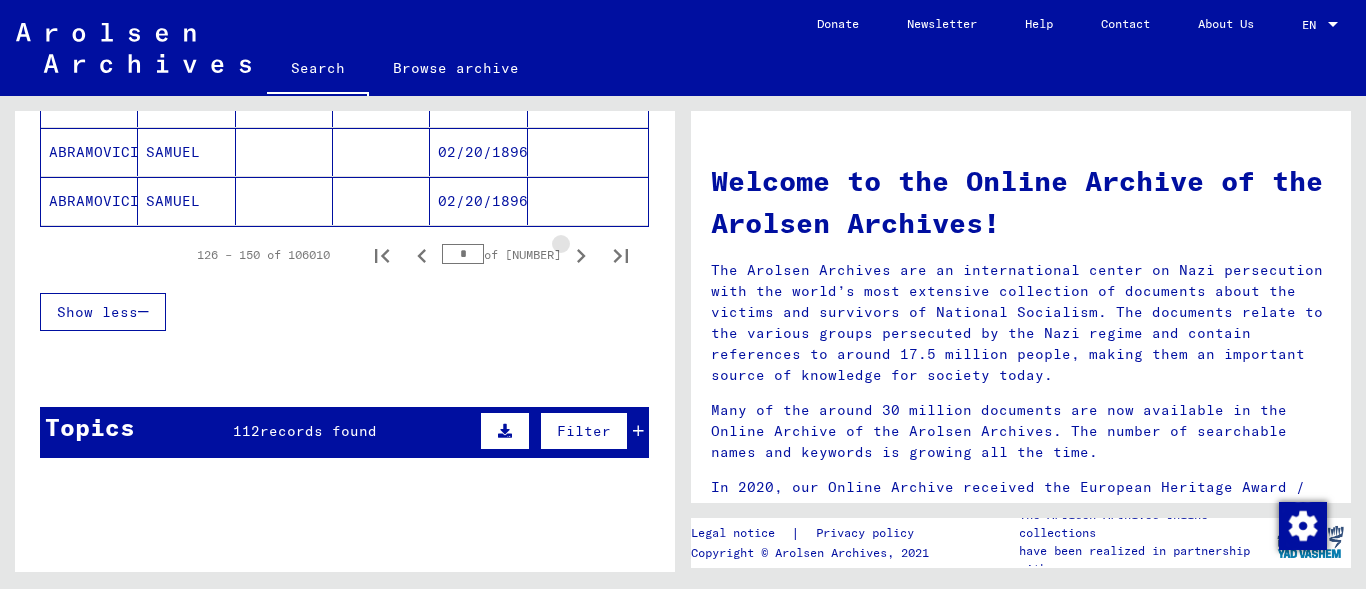 click 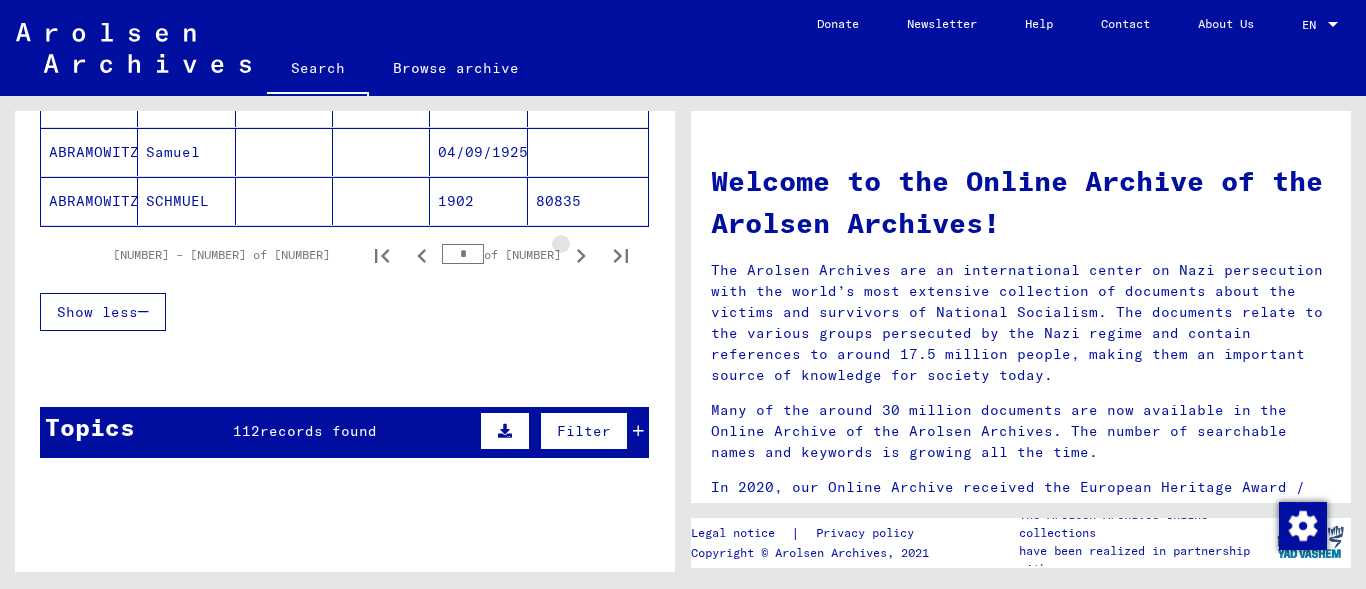 click 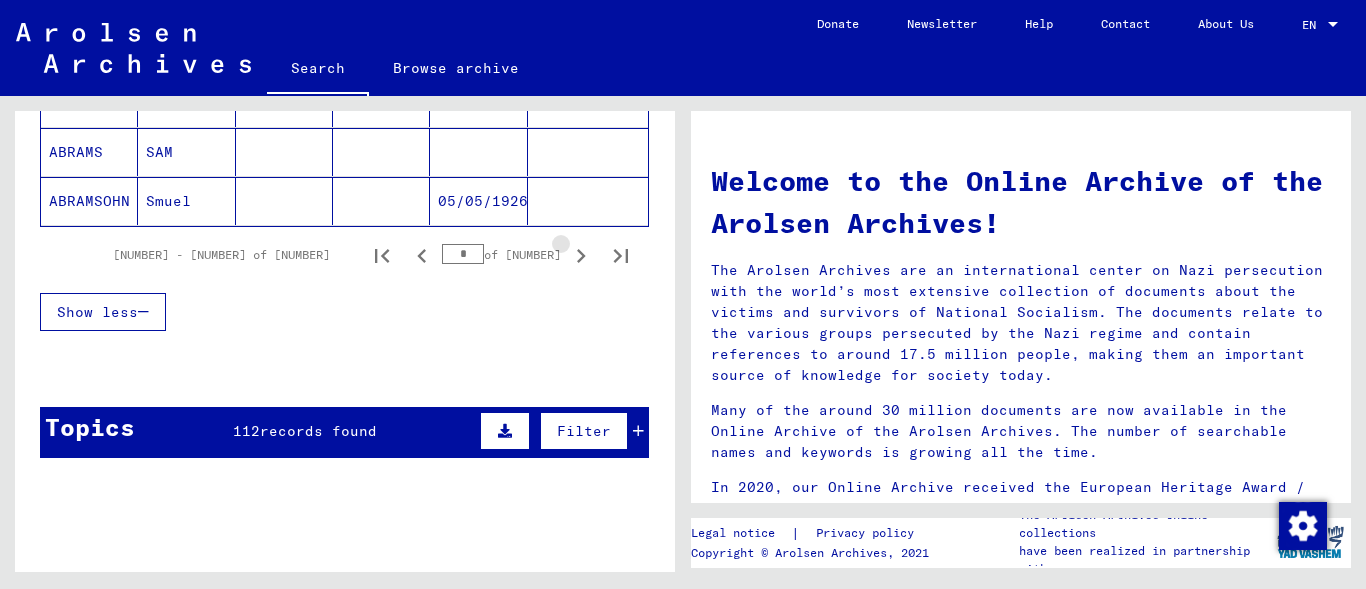 click 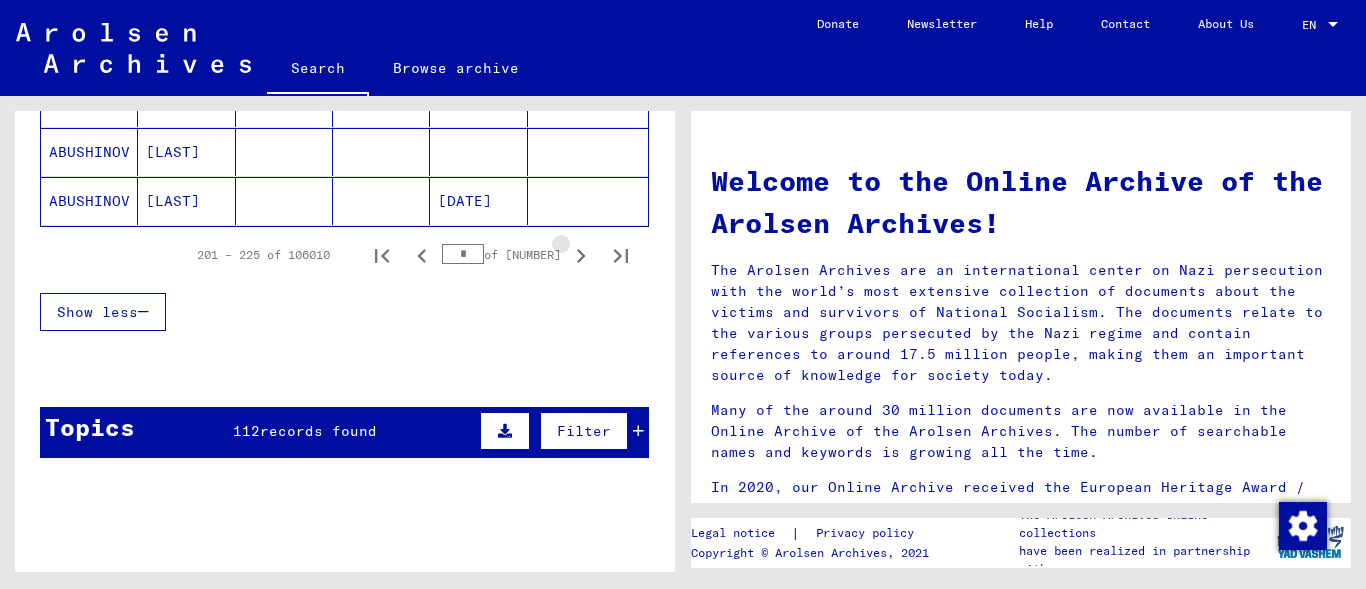 click 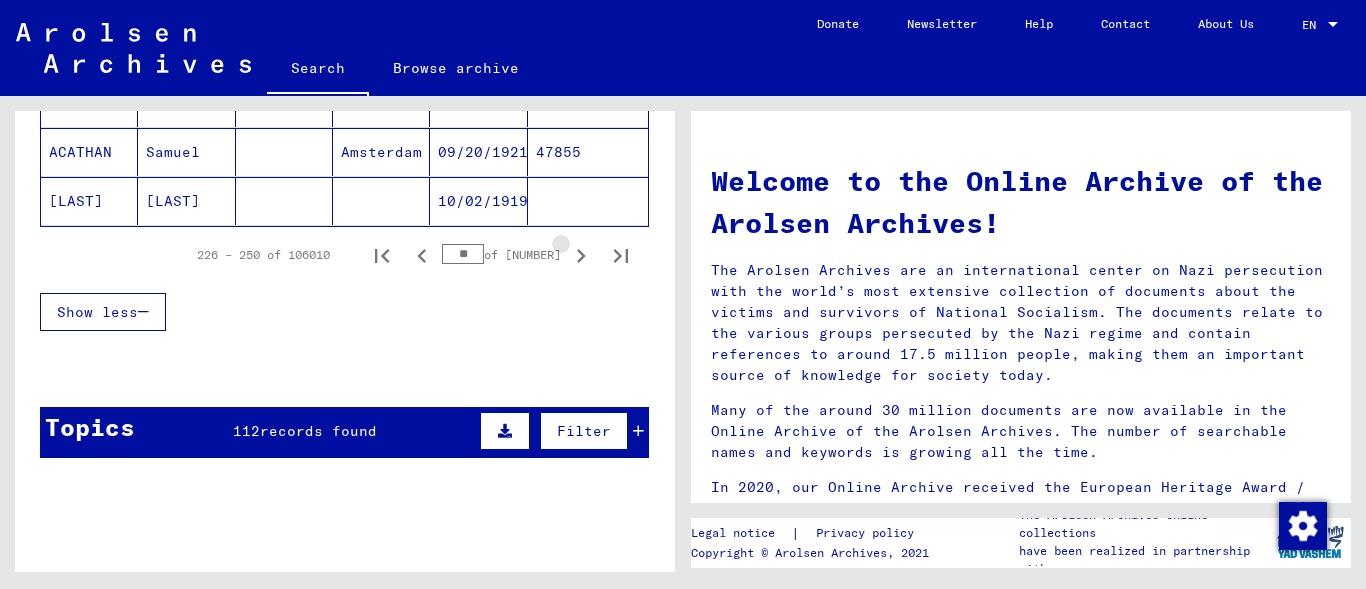click 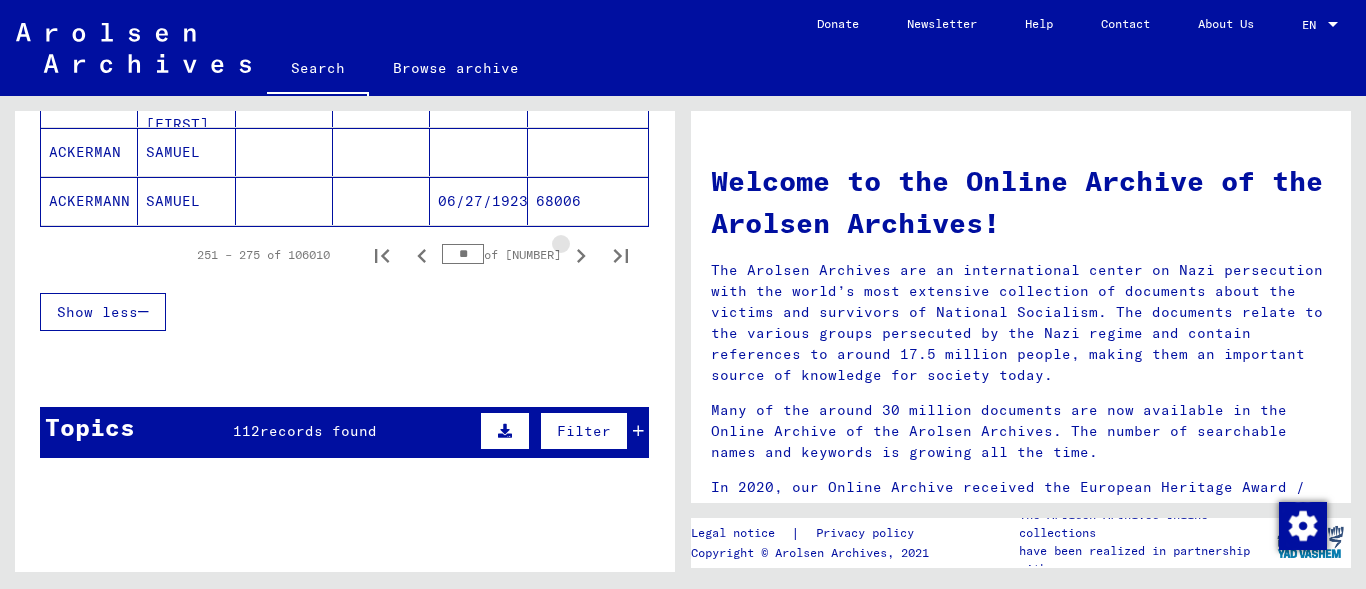 click 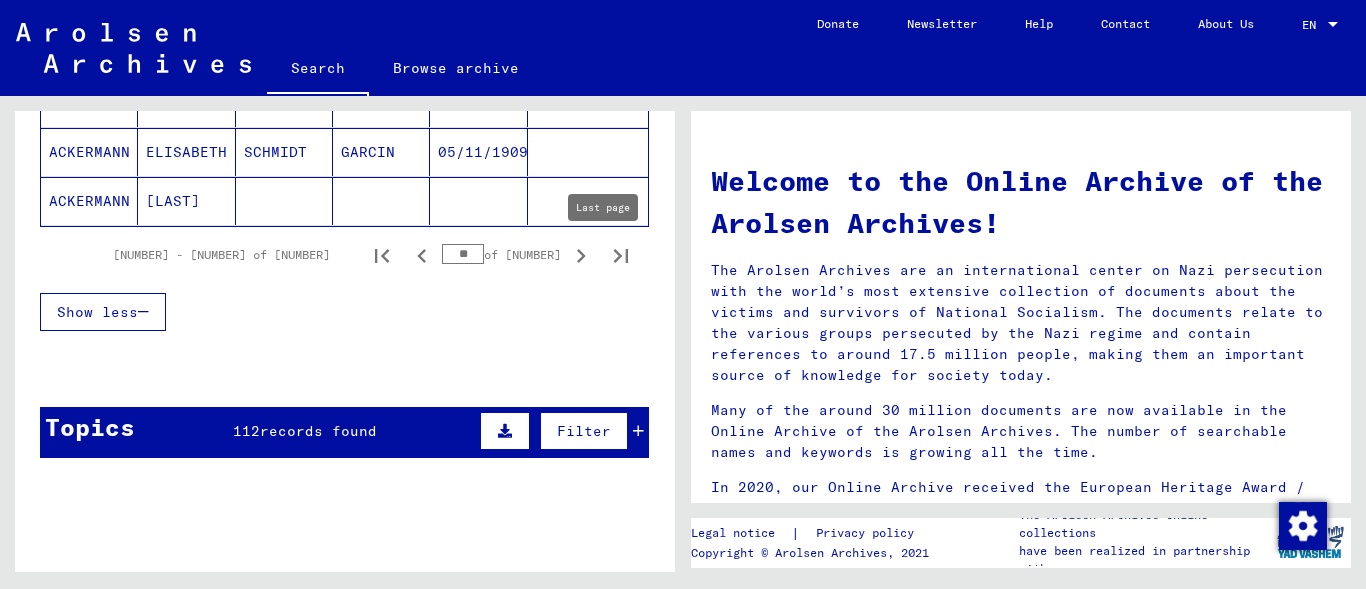click 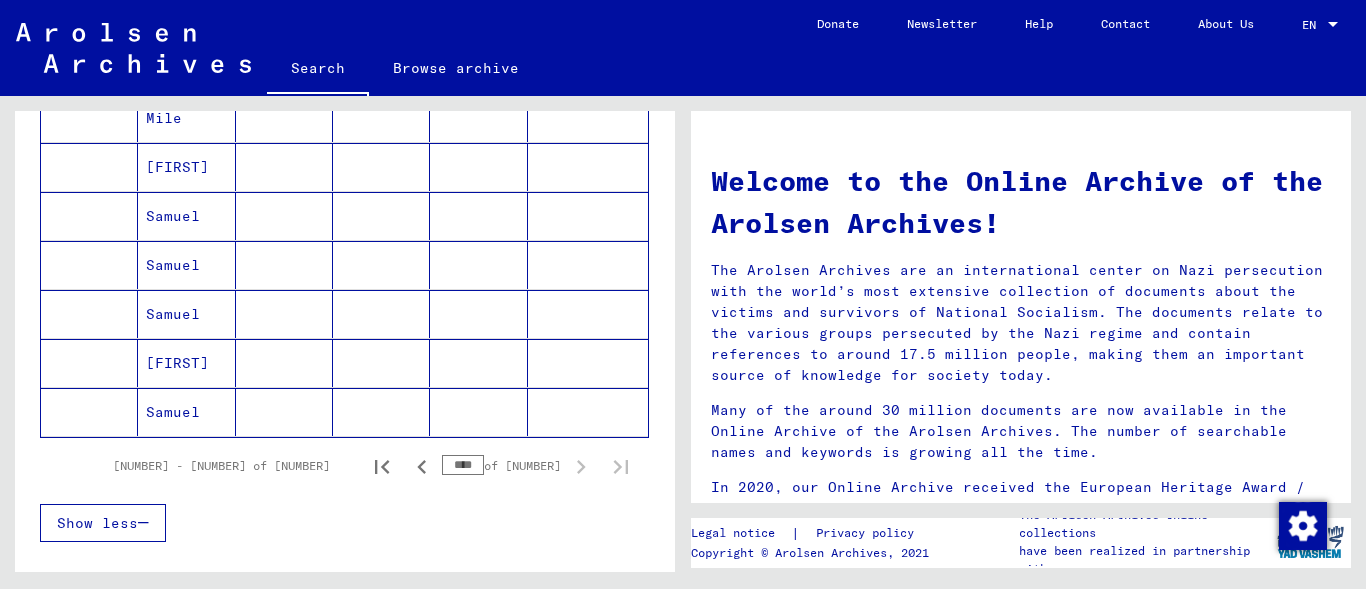 scroll, scrollTop: 216, scrollLeft: 0, axis: vertical 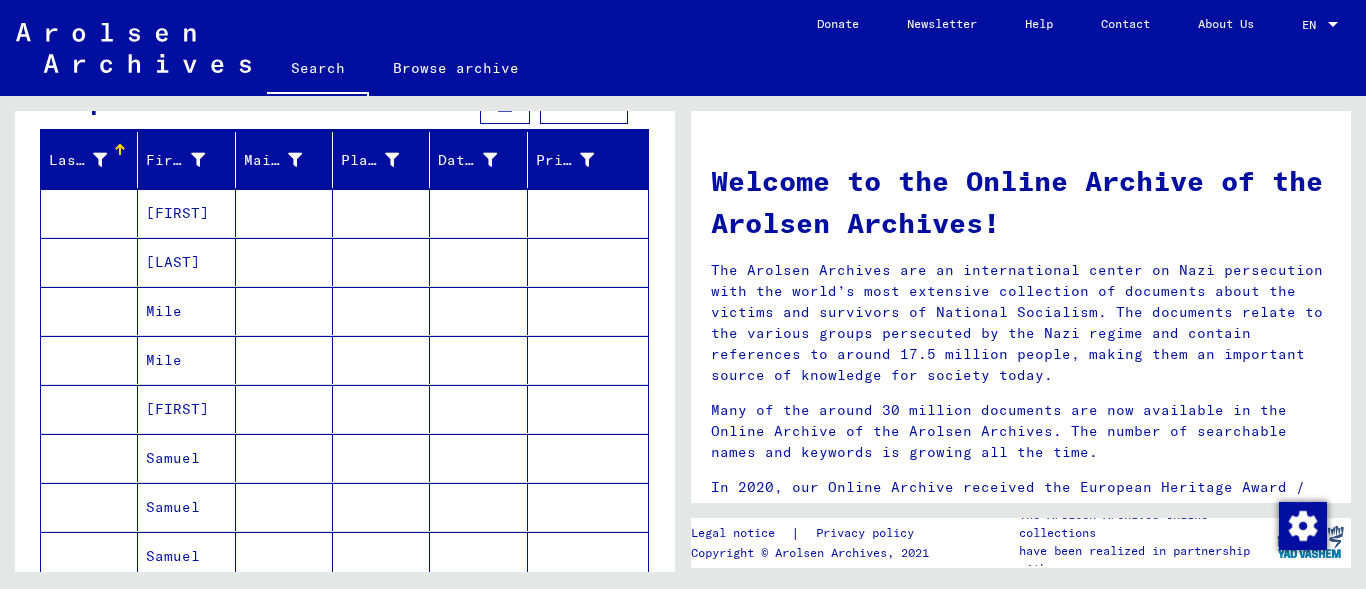 click at bounding box center (120, 150) 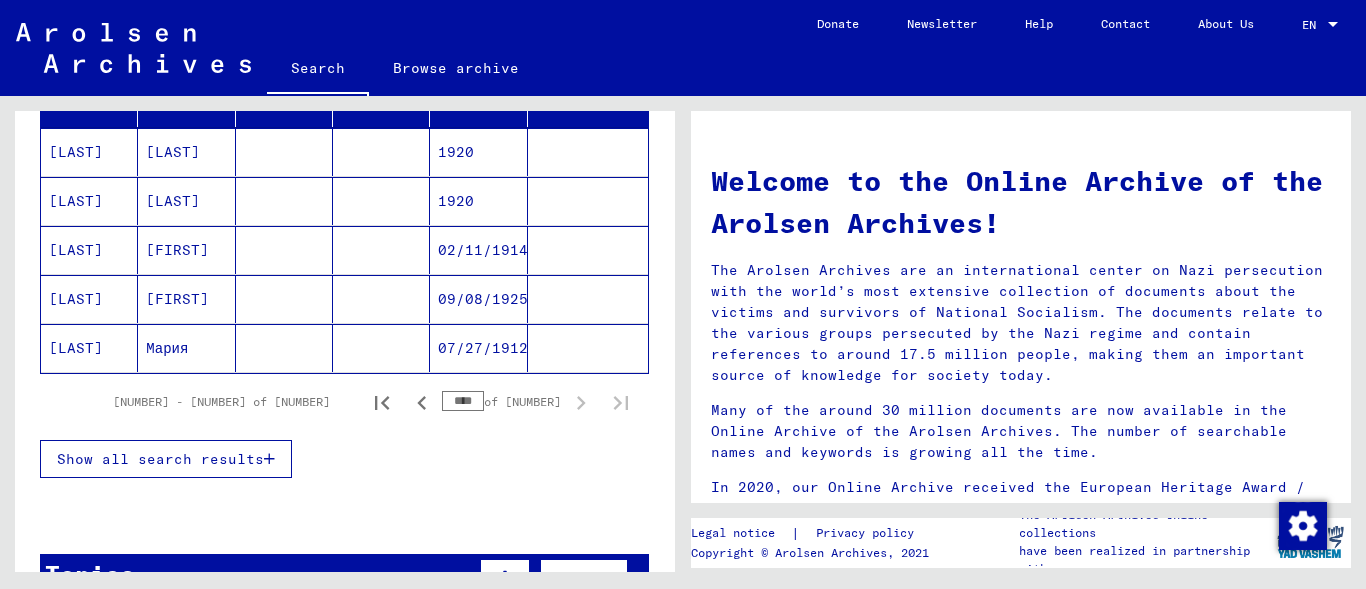 scroll, scrollTop: 324, scrollLeft: 0, axis: vertical 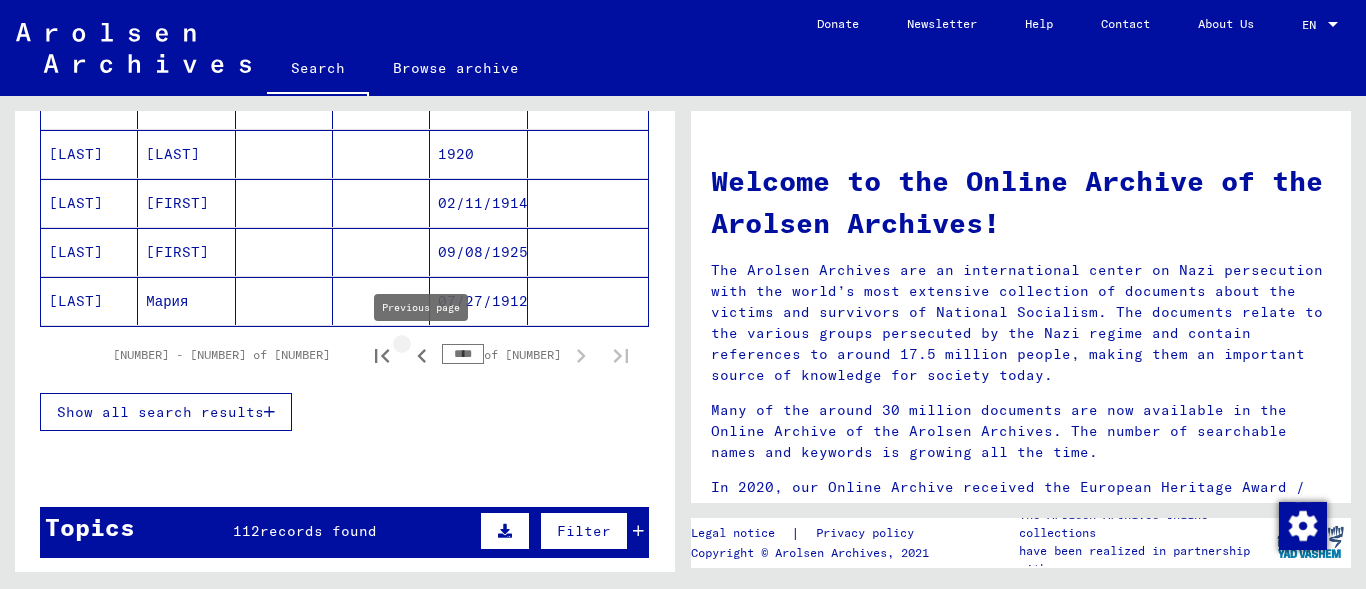click 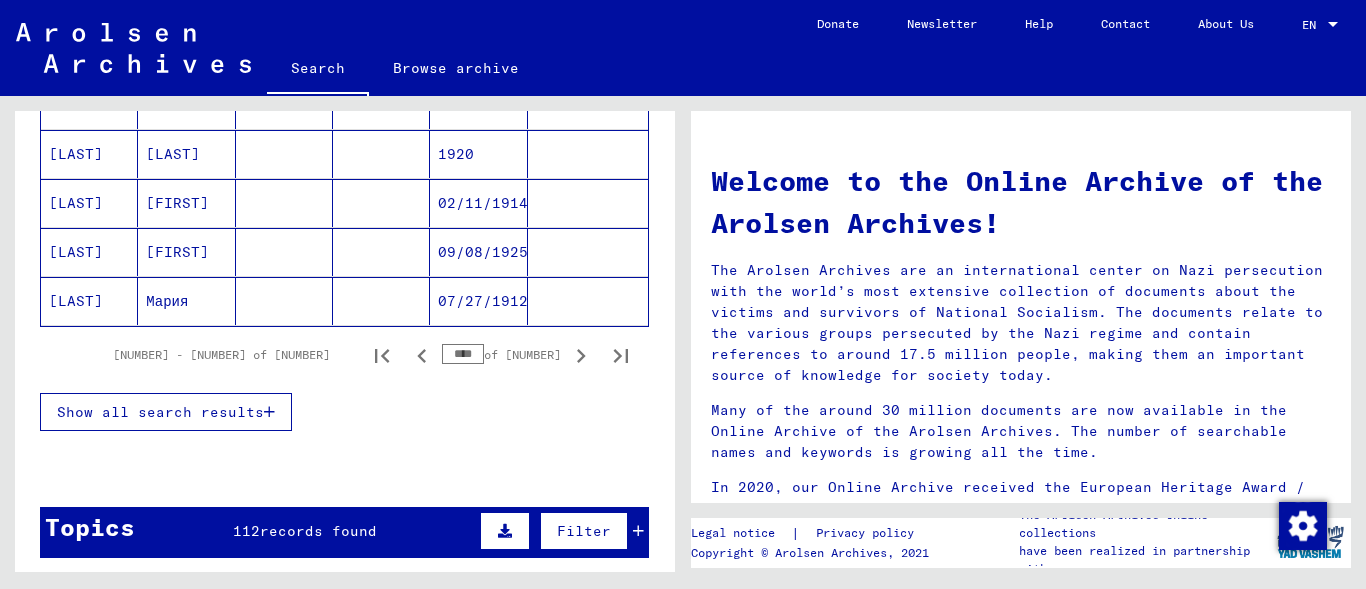 click on "Last Name   First Name   Maiden Name   Place of Birth   Date of Birth   Prisoner #   [LAST]   [FIRST]         [DATE]      [LAST]   [FIRST]         [DATE]      [LAST]   [FIRST]         [DATE]      [LAST]   [FIRST]         [DATE]      [LAST]   [FIRST]         [DATE]   [NUMBER]  ****  of [NUMBER]" at bounding box center (344, 203) 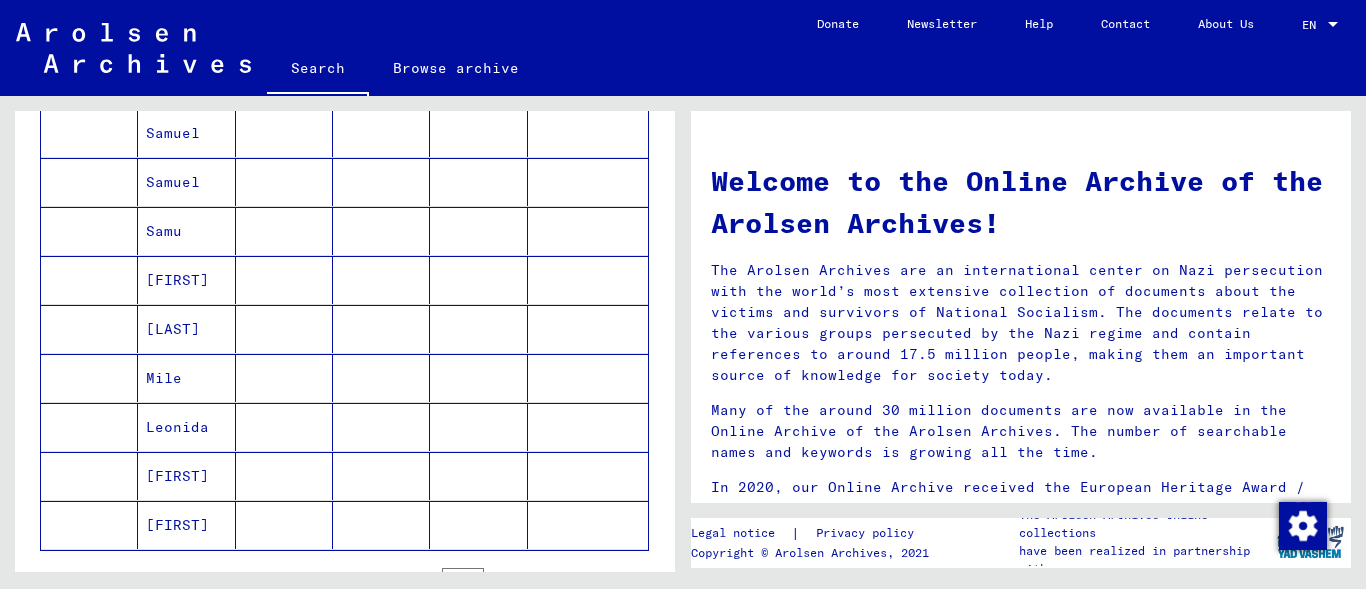 scroll, scrollTop: 1188, scrollLeft: 0, axis: vertical 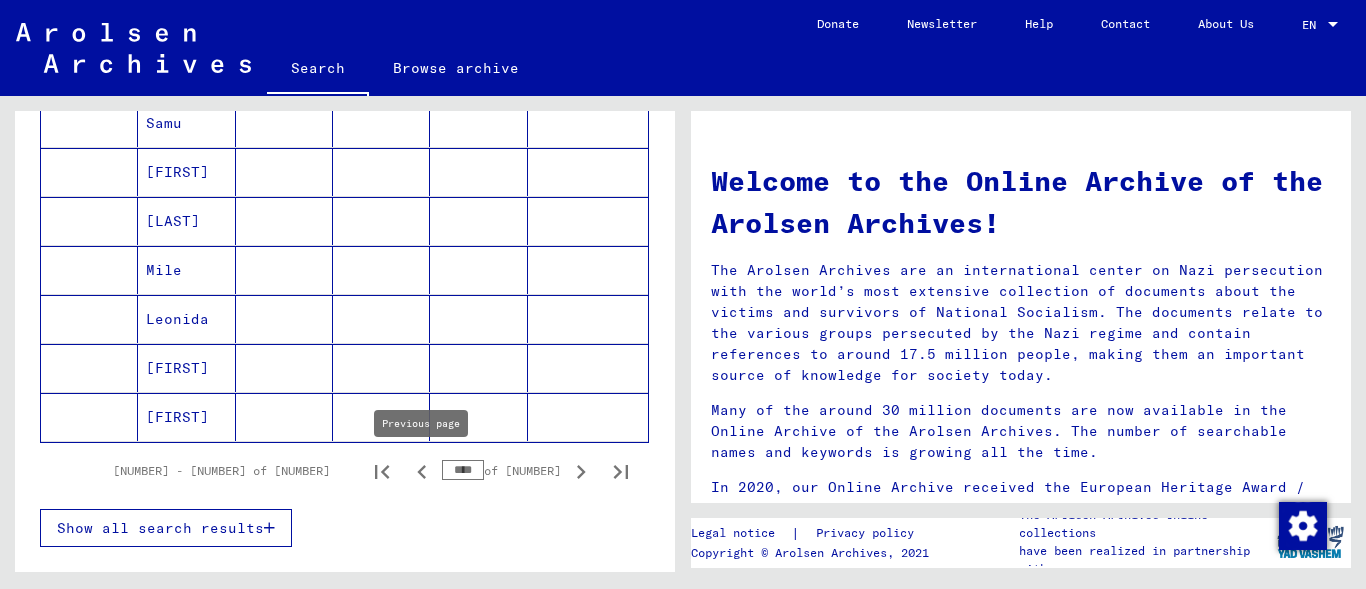 click 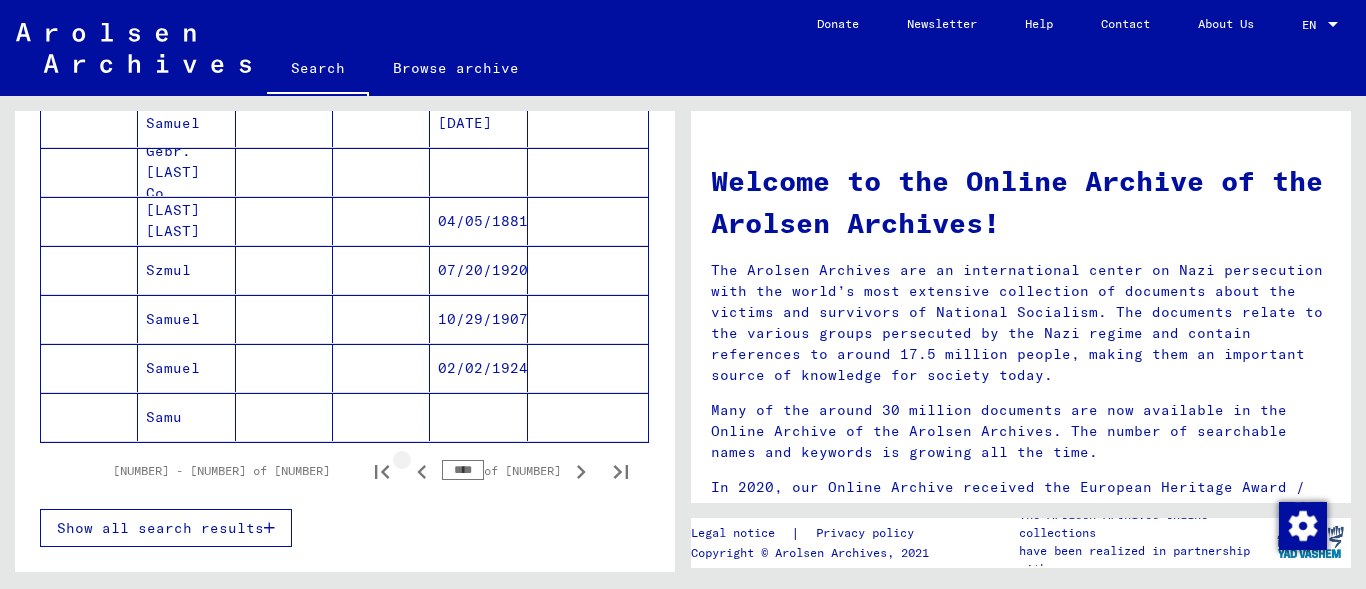 click 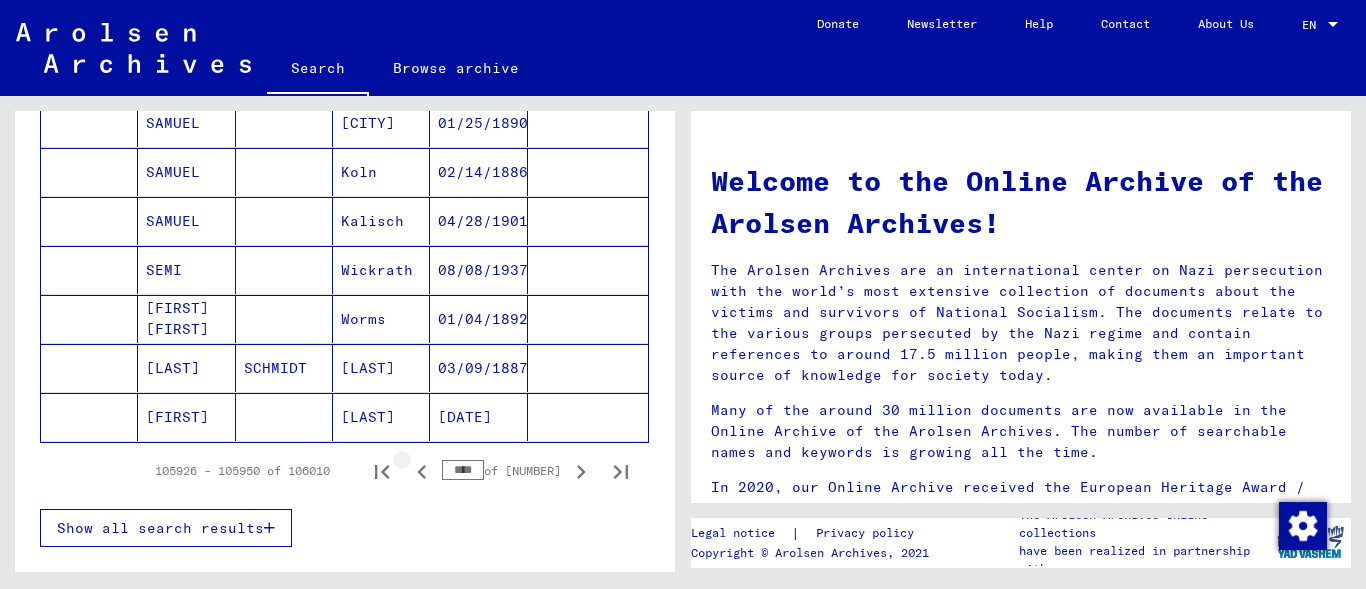 click 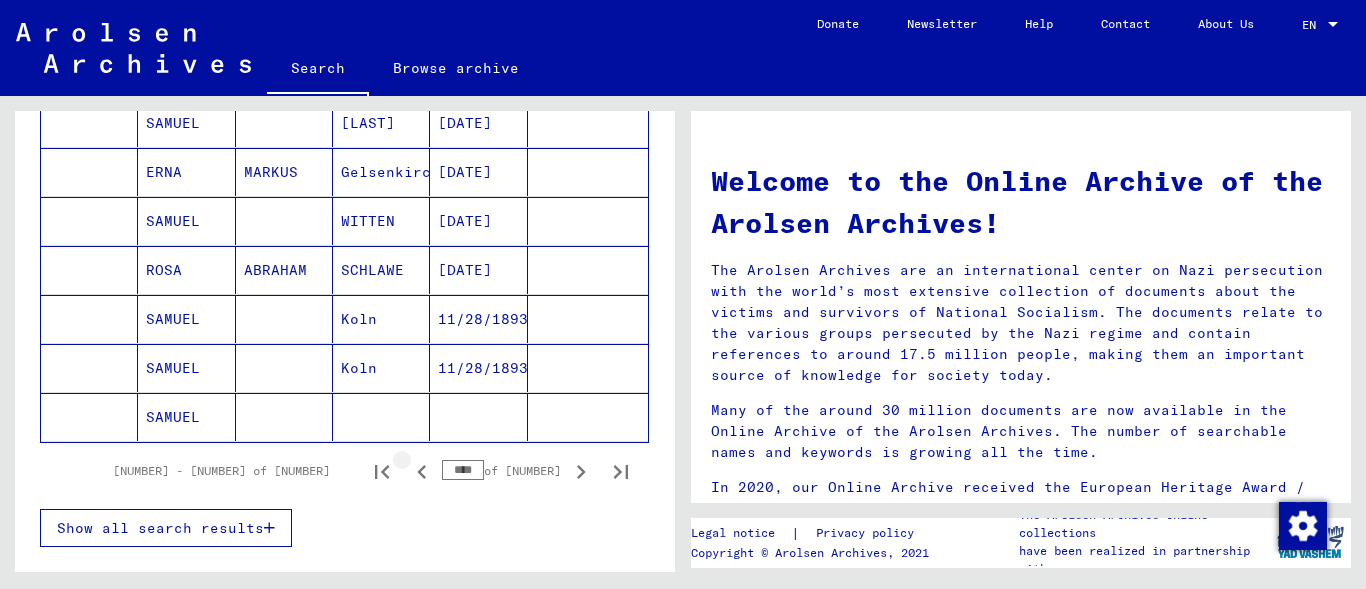click 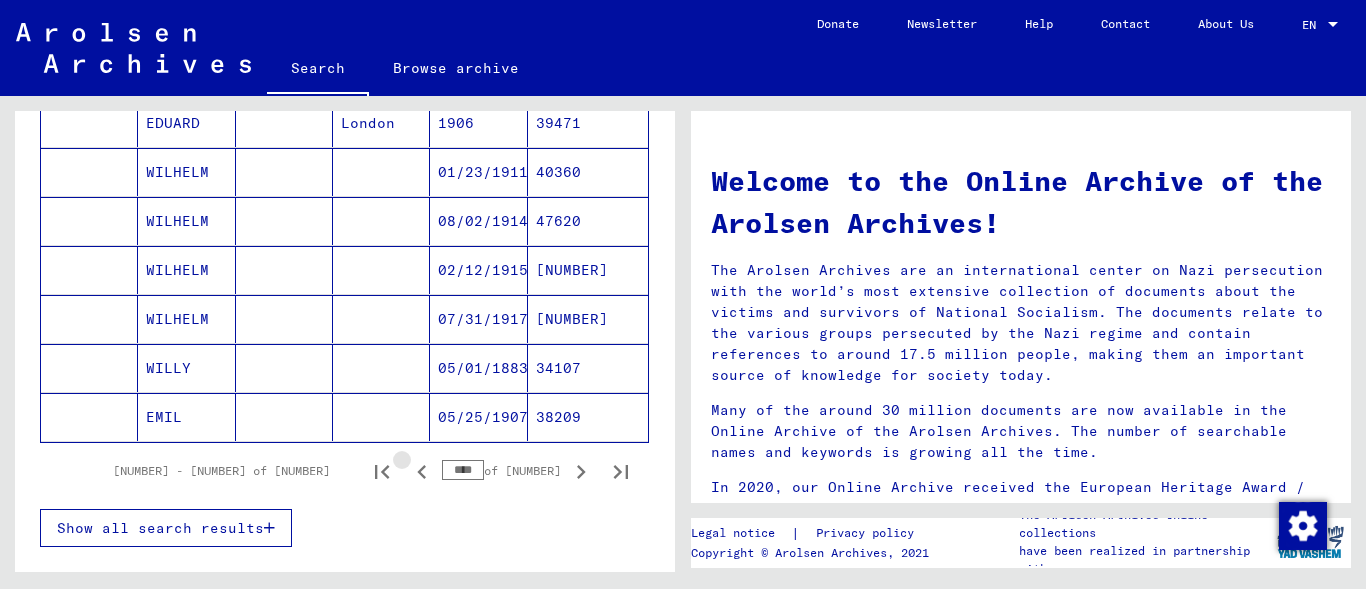 click 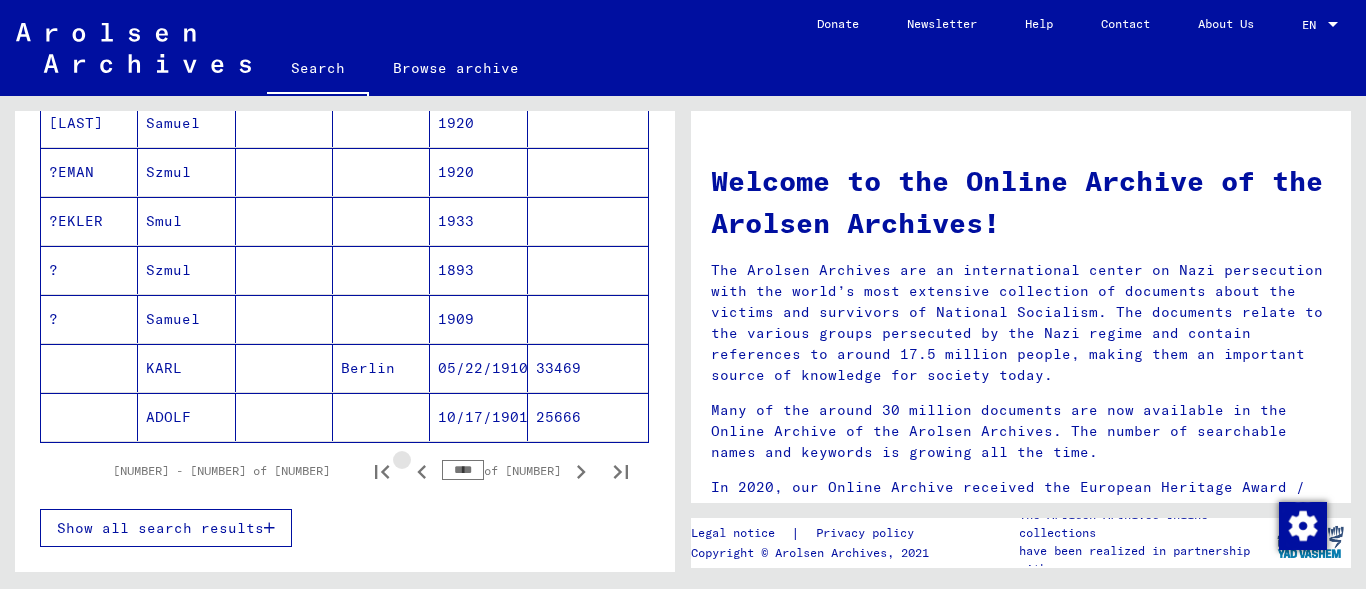click 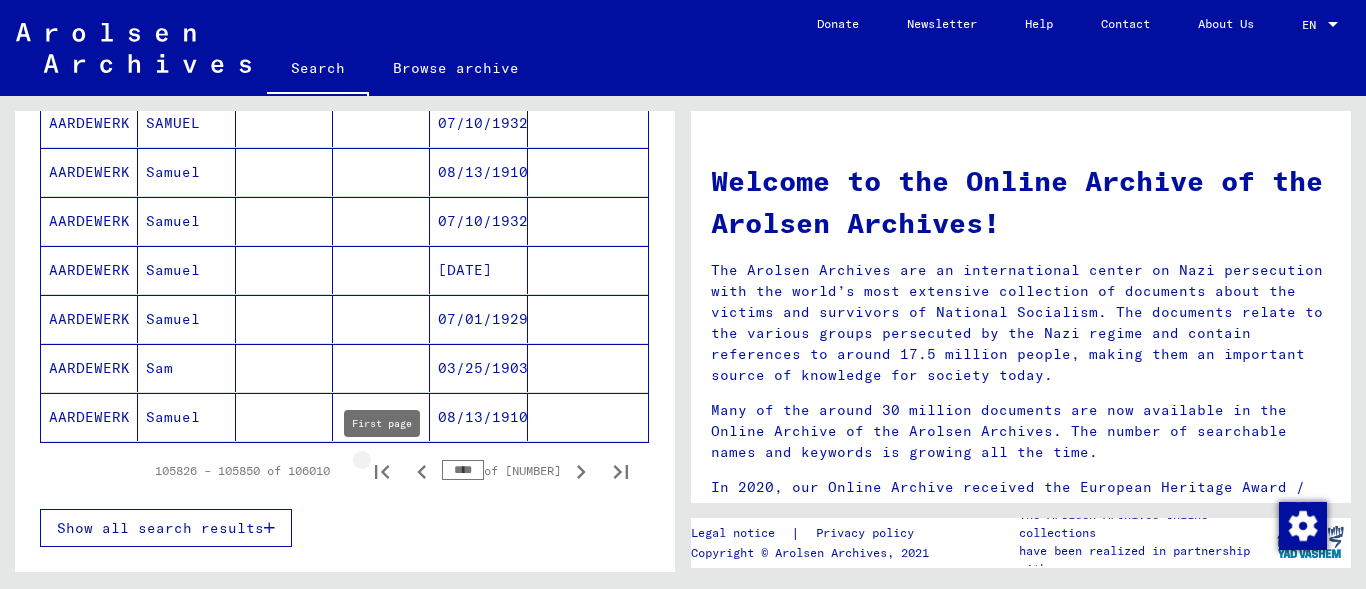 click 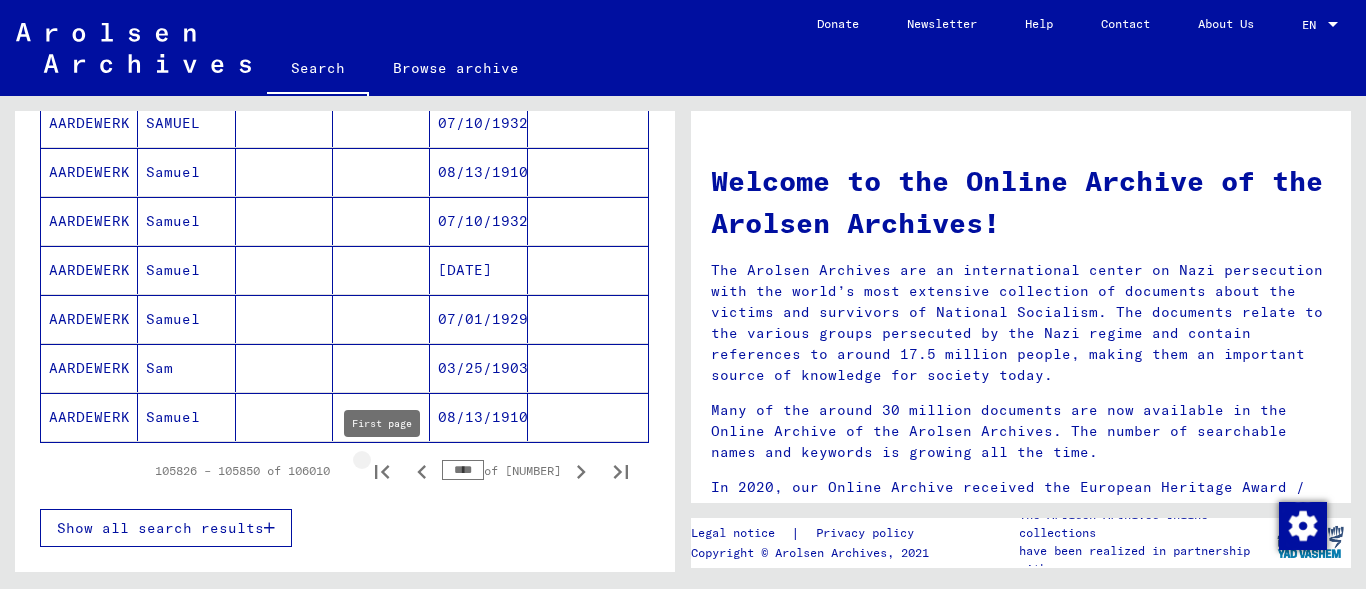 type on "*" 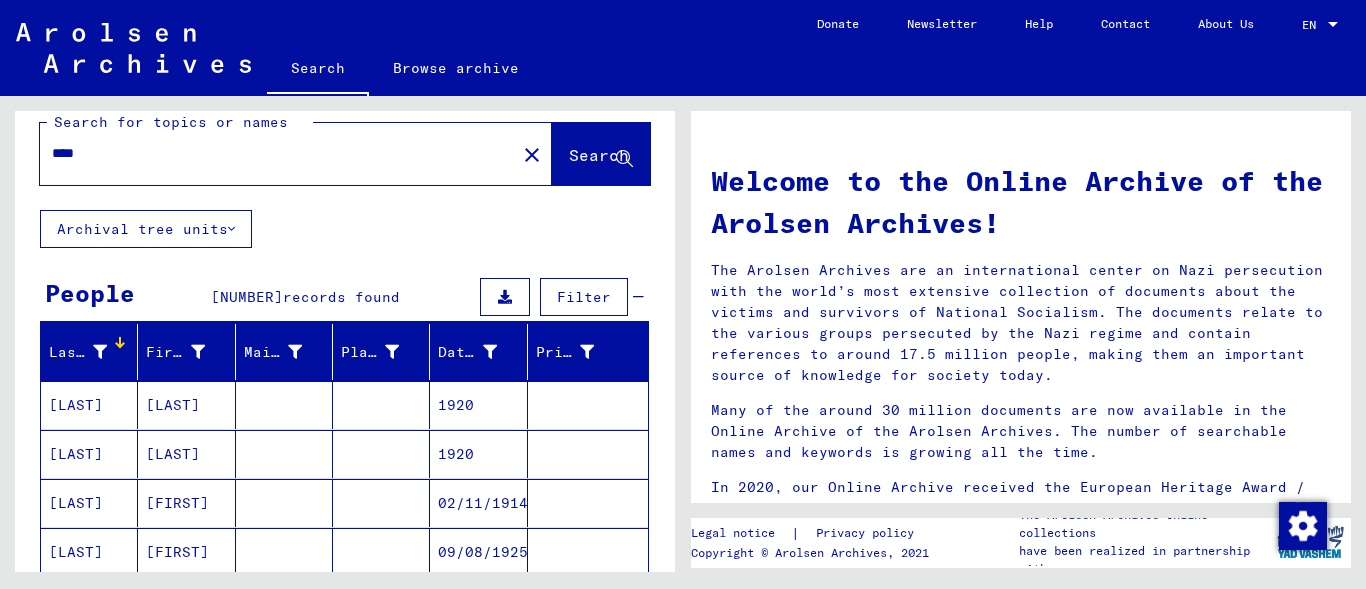 scroll, scrollTop: 0, scrollLeft: 0, axis: both 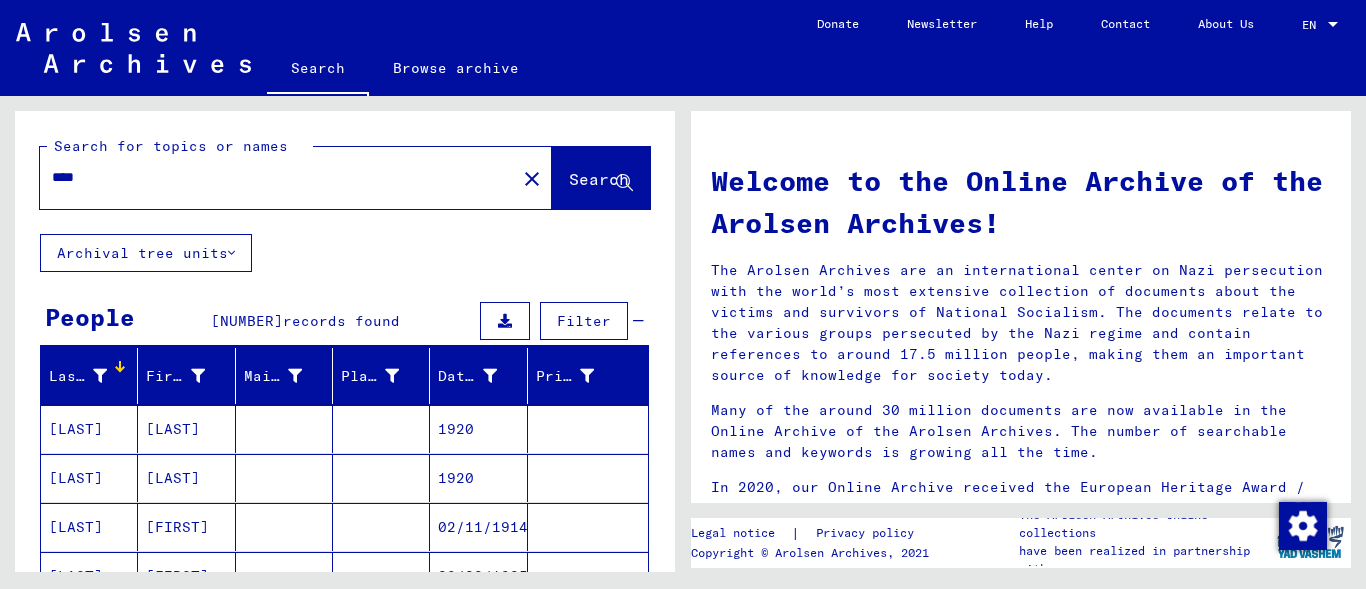 click on "****" at bounding box center (272, 177) 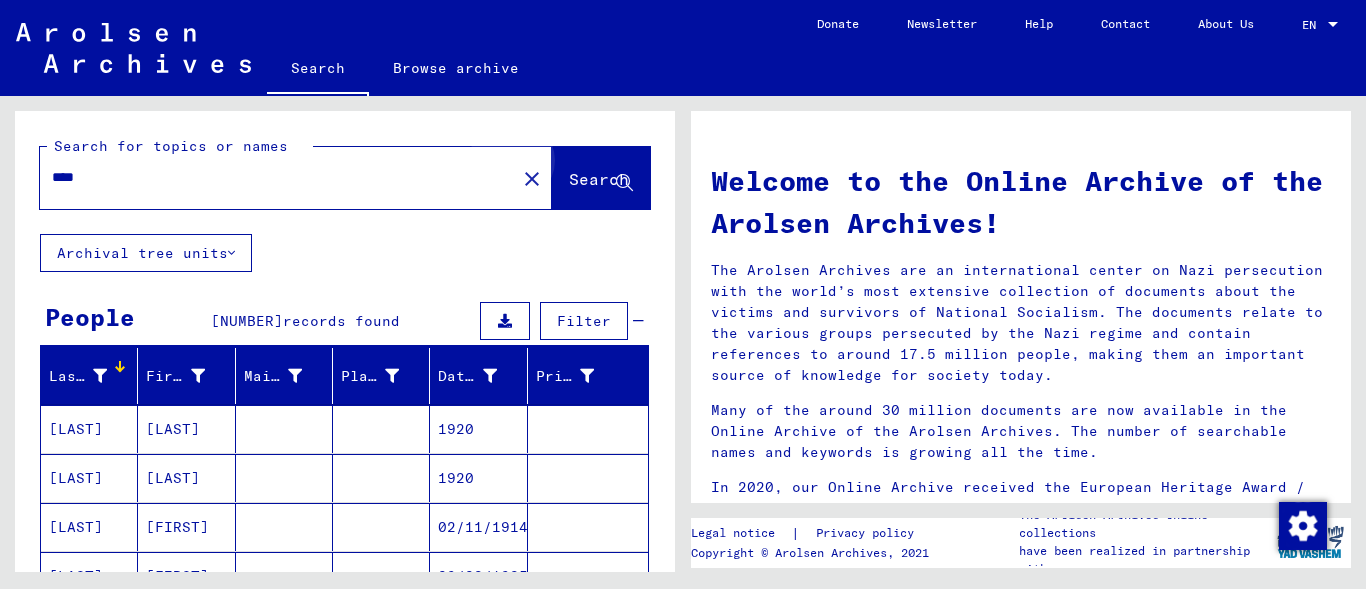 click on "Search" 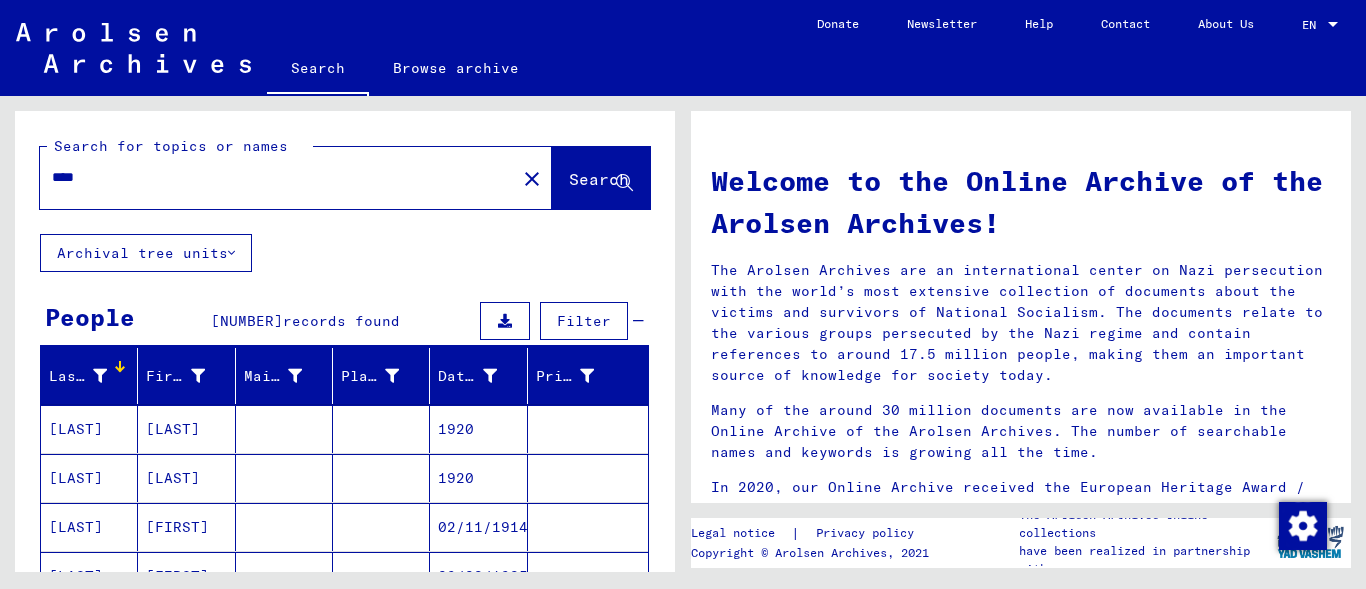 click on "Search" 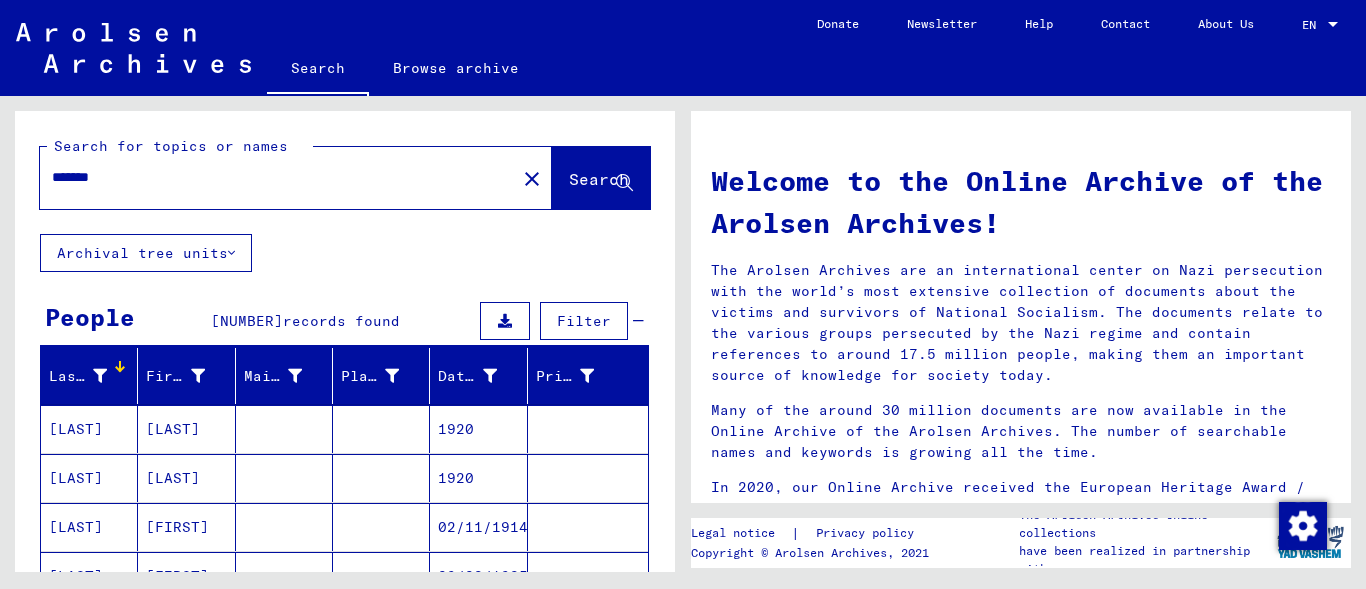type on "*******" 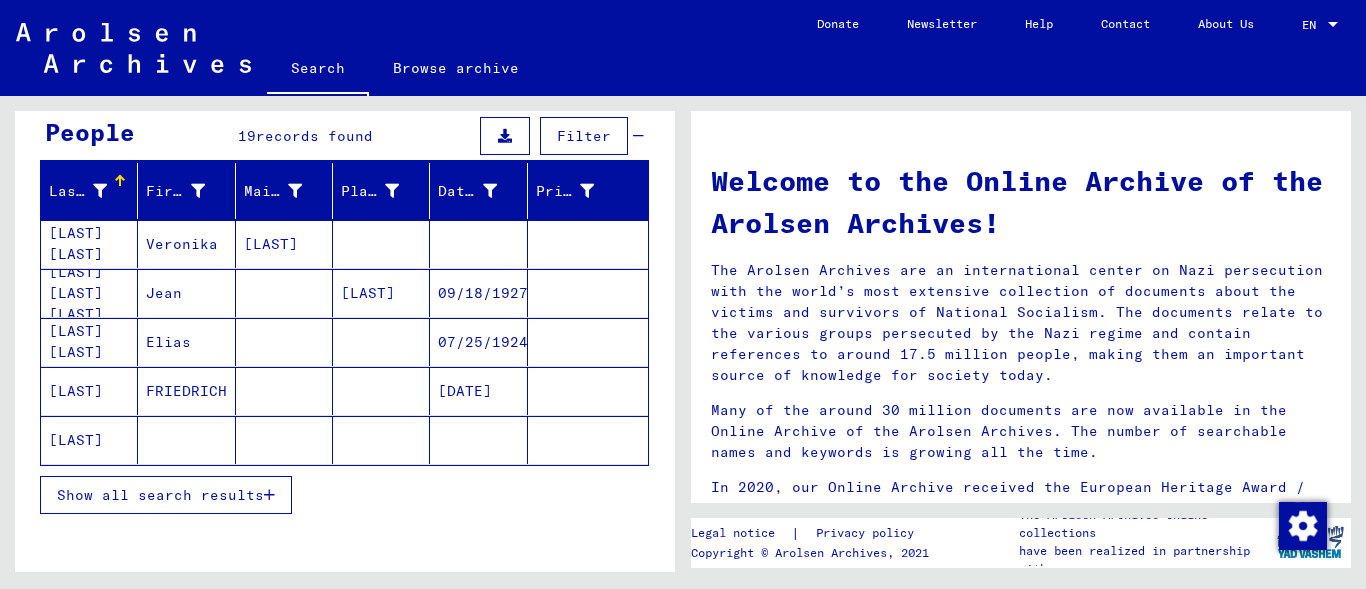 scroll, scrollTop: 216, scrollLeft: 0, axis: vertical 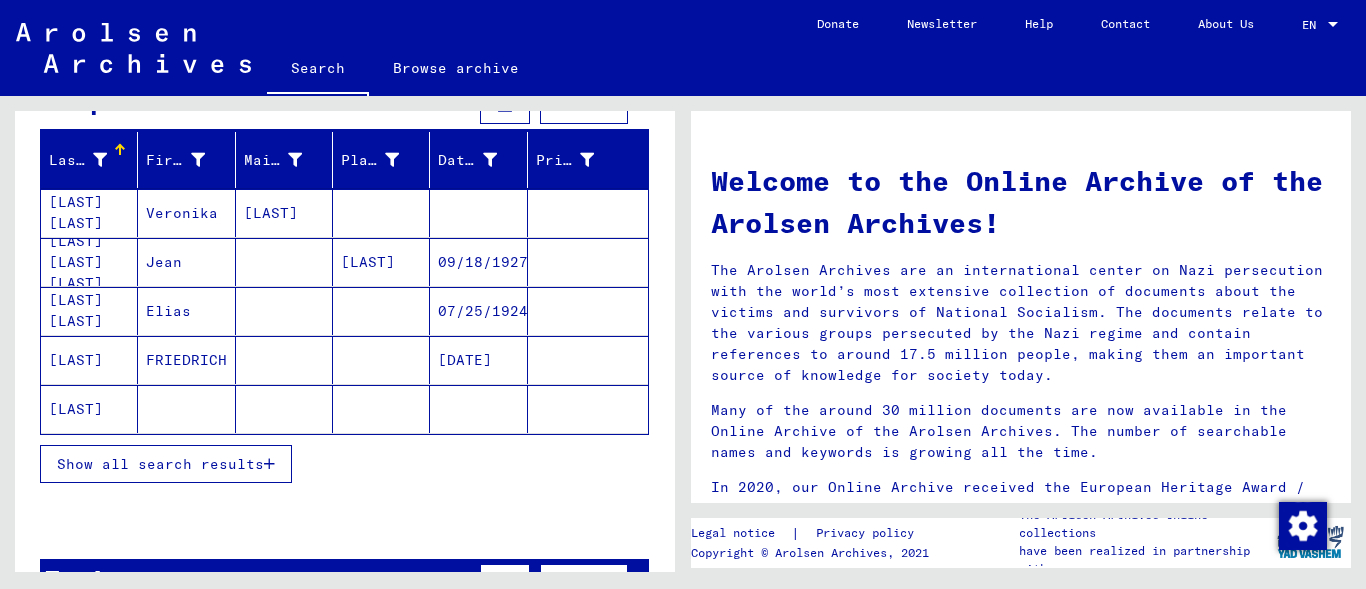 click on "Show all search results" at bounding box center (160, 464) 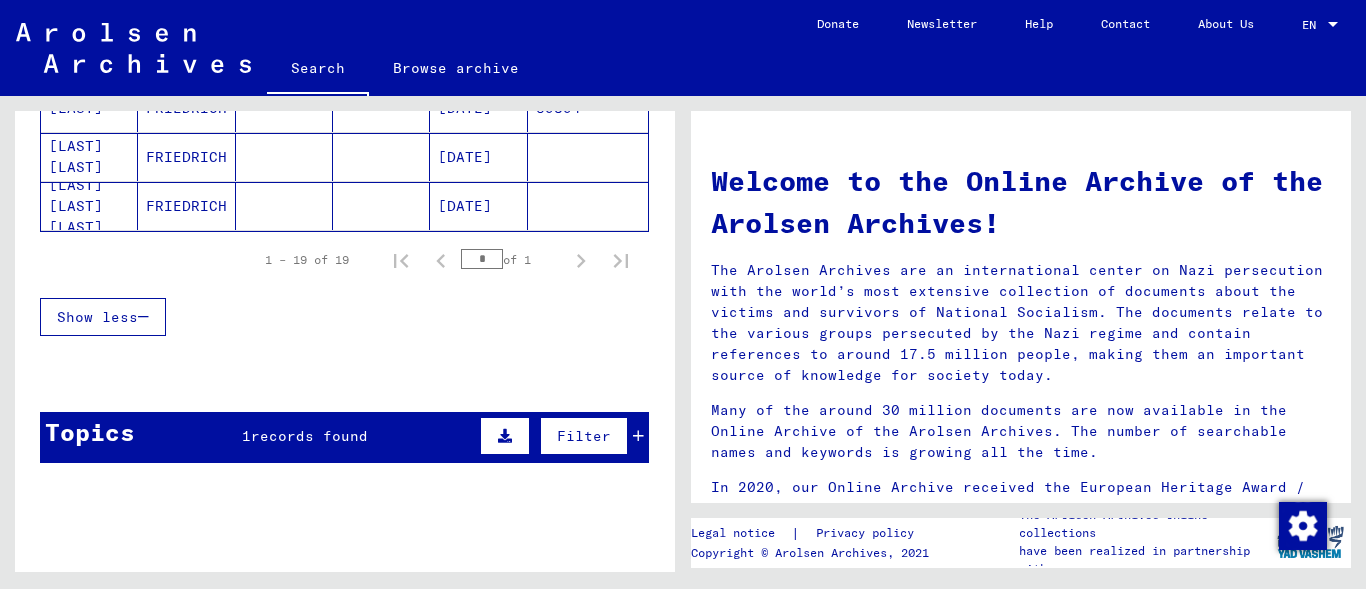 scroll, scrollTop: 1168, scrollLeft: 0, axis: vertical 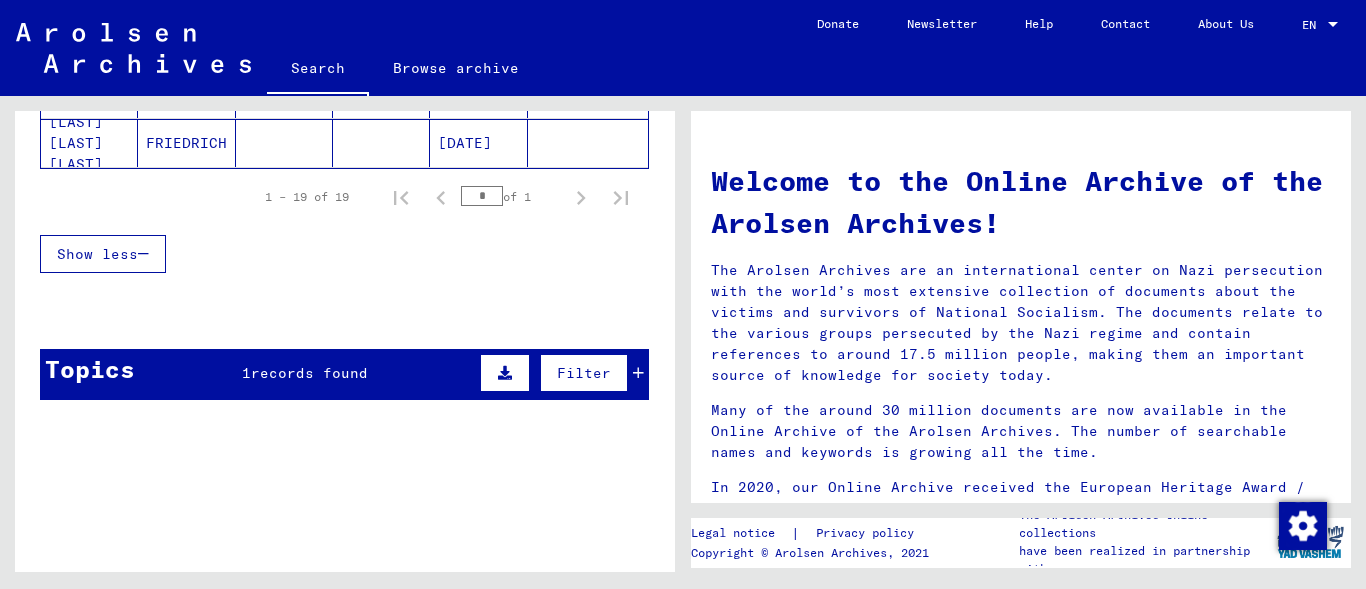 click on "records found" at bounding box center (309, 373) 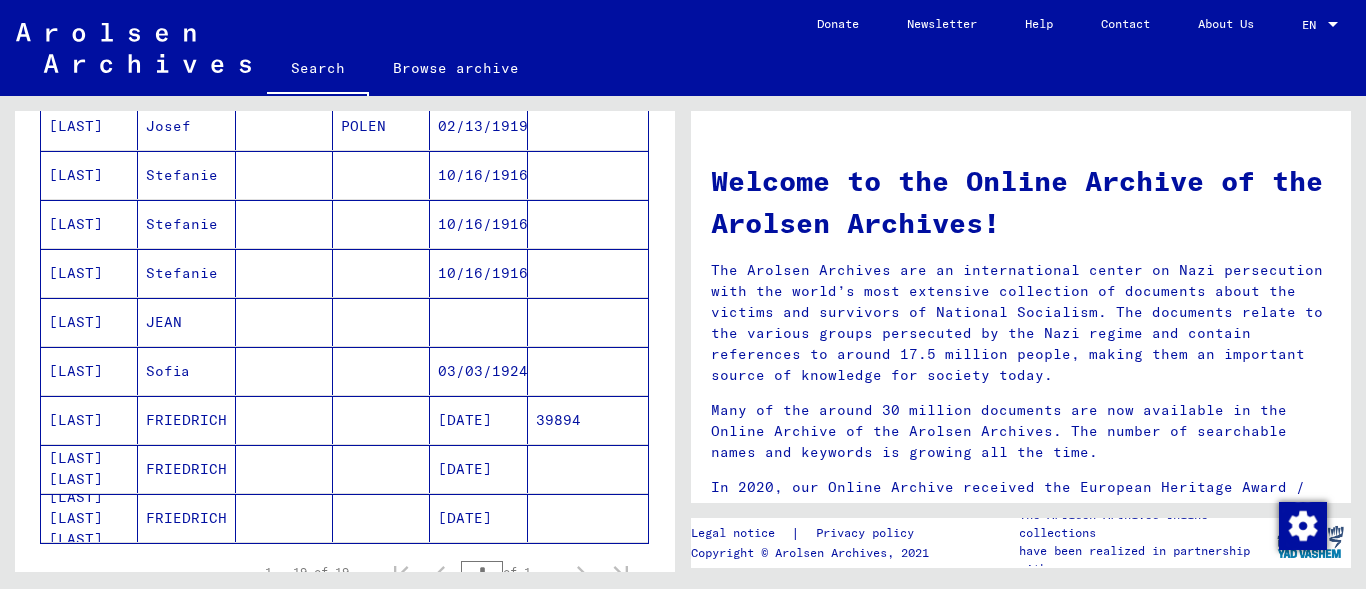 scroll, scrollTop: 752, scrollLeft: 0, axis: vertical 